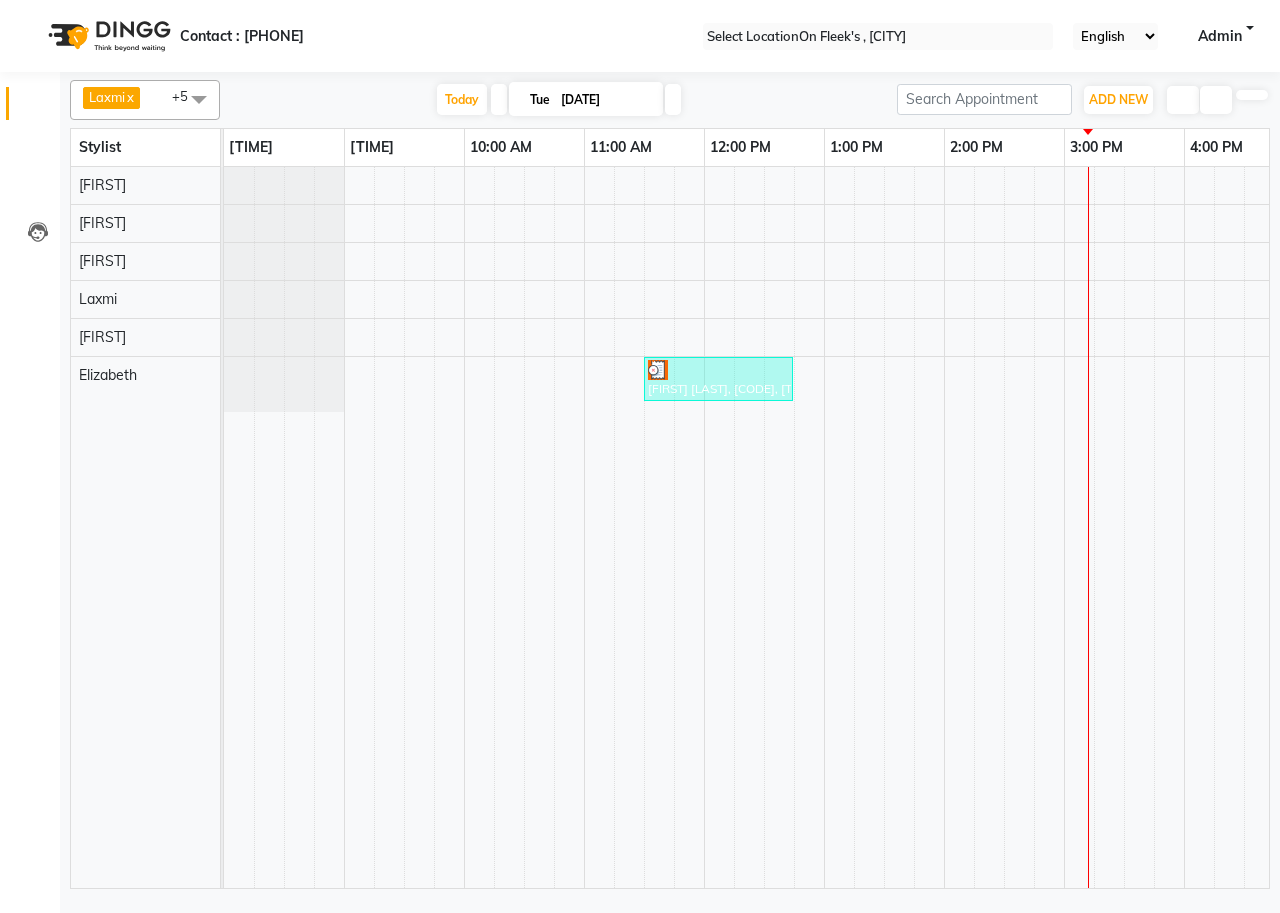 scroll, scrollTop: 0, scrollLeft: 0, axis: both 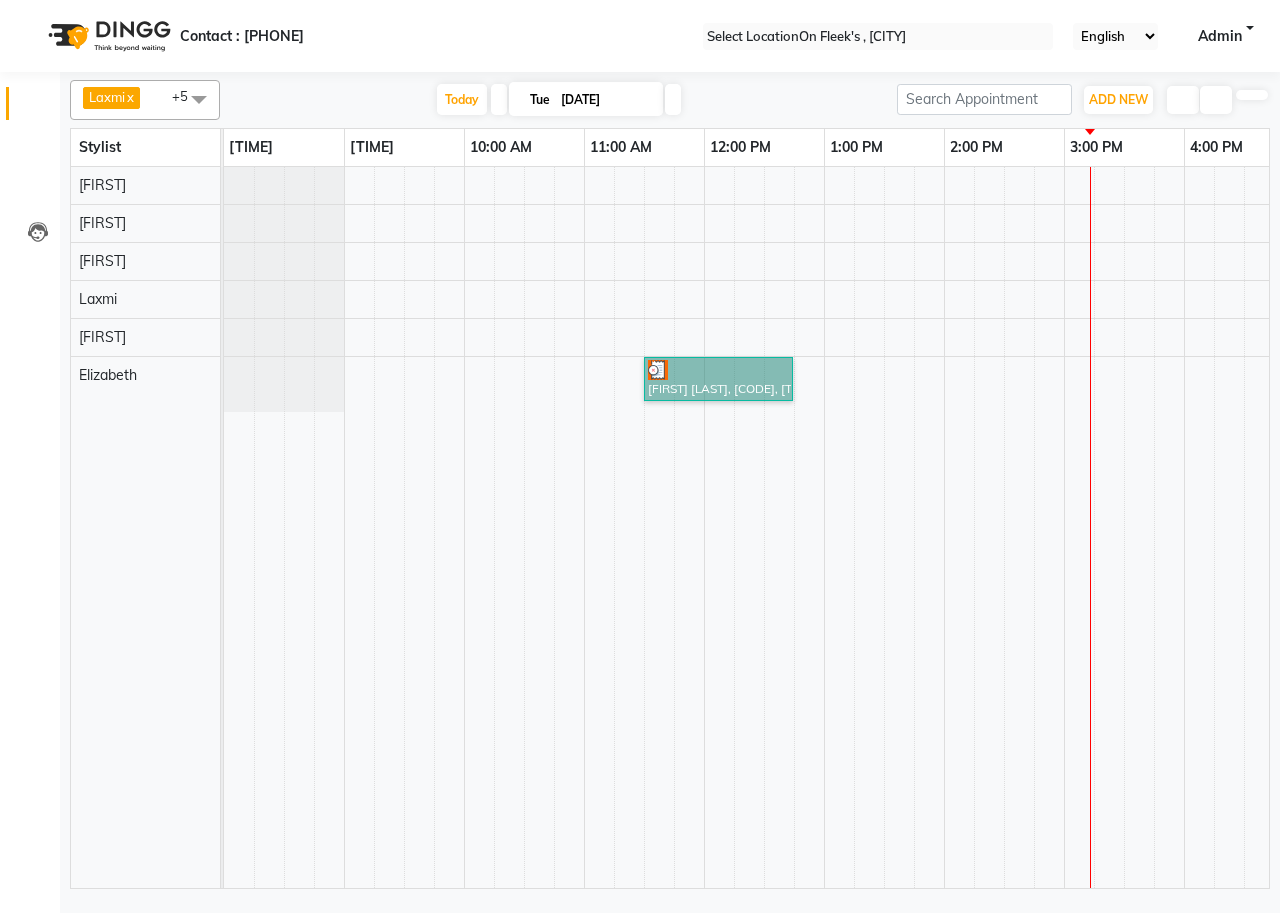 click at bounding box center [1019, 527] 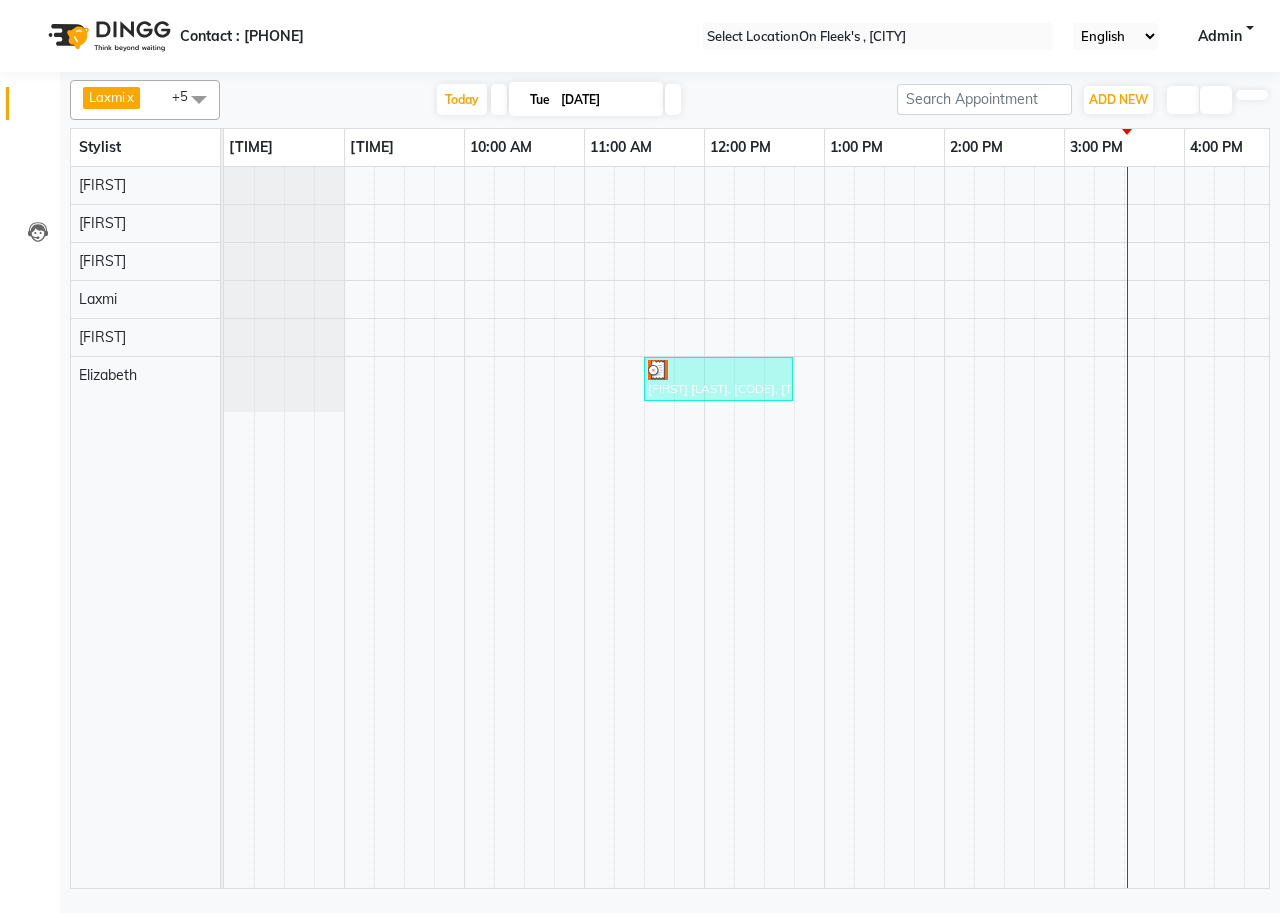 click on "Checkout" at bounding box center [52, 926] 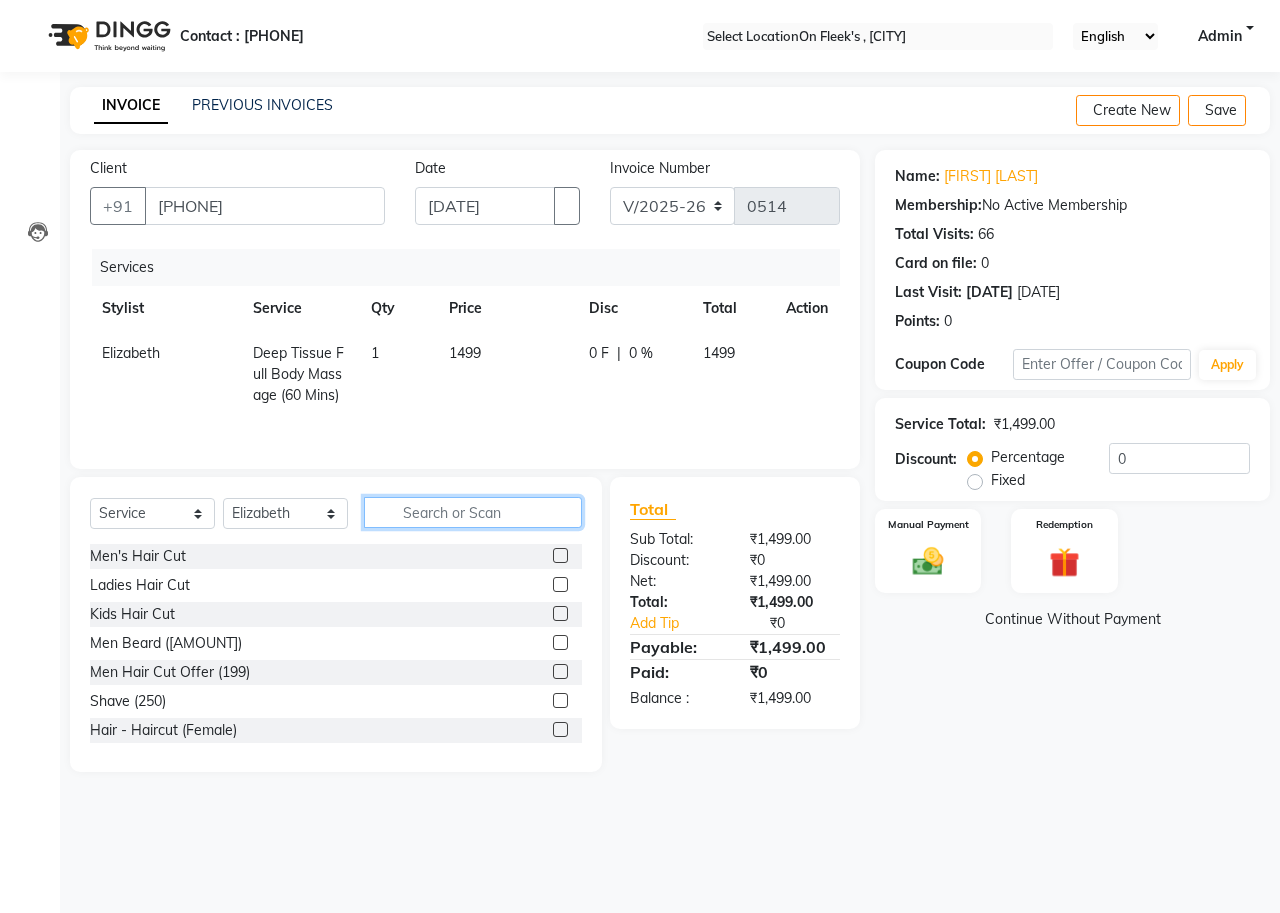 click at bounding box center (473, 512) 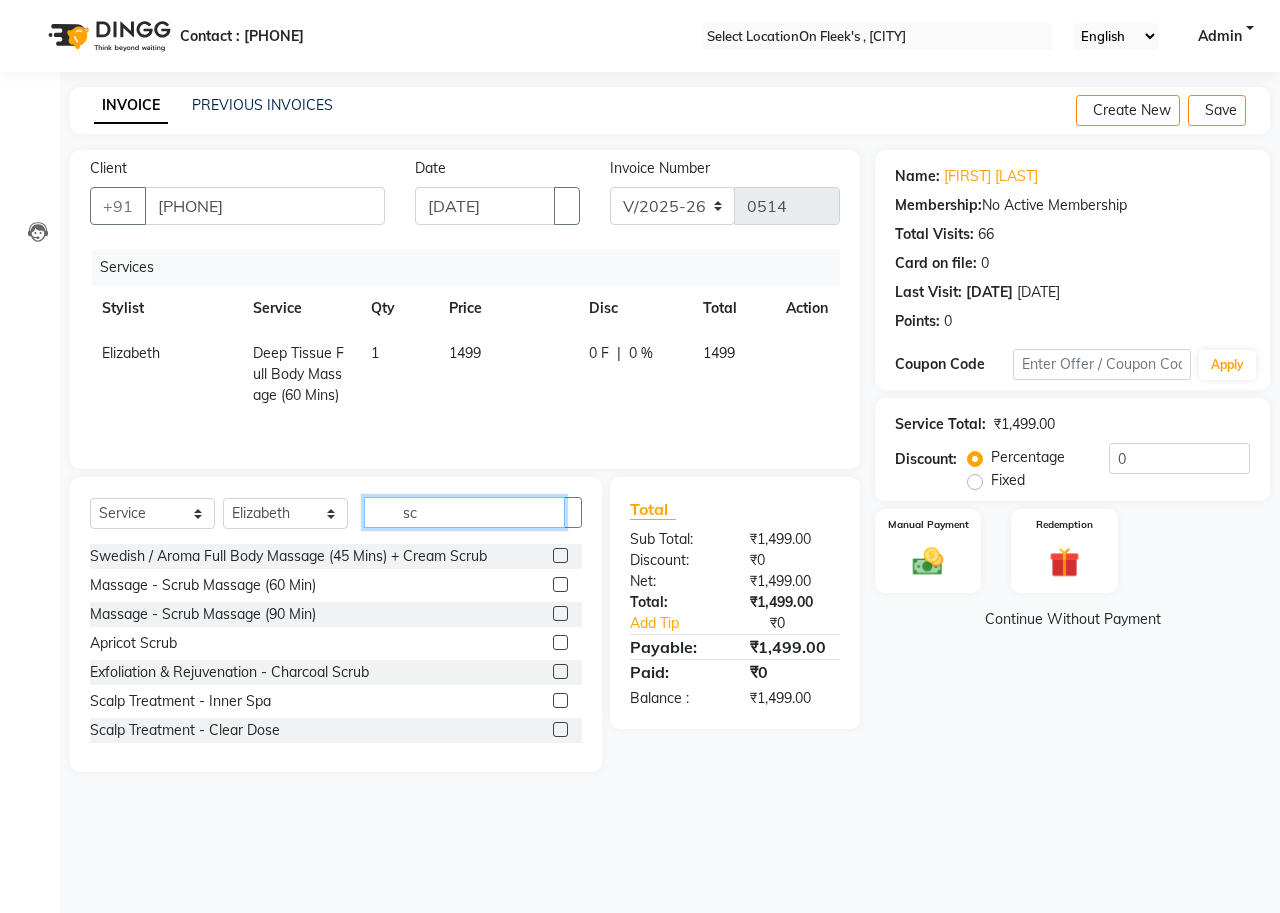 type on "sc" 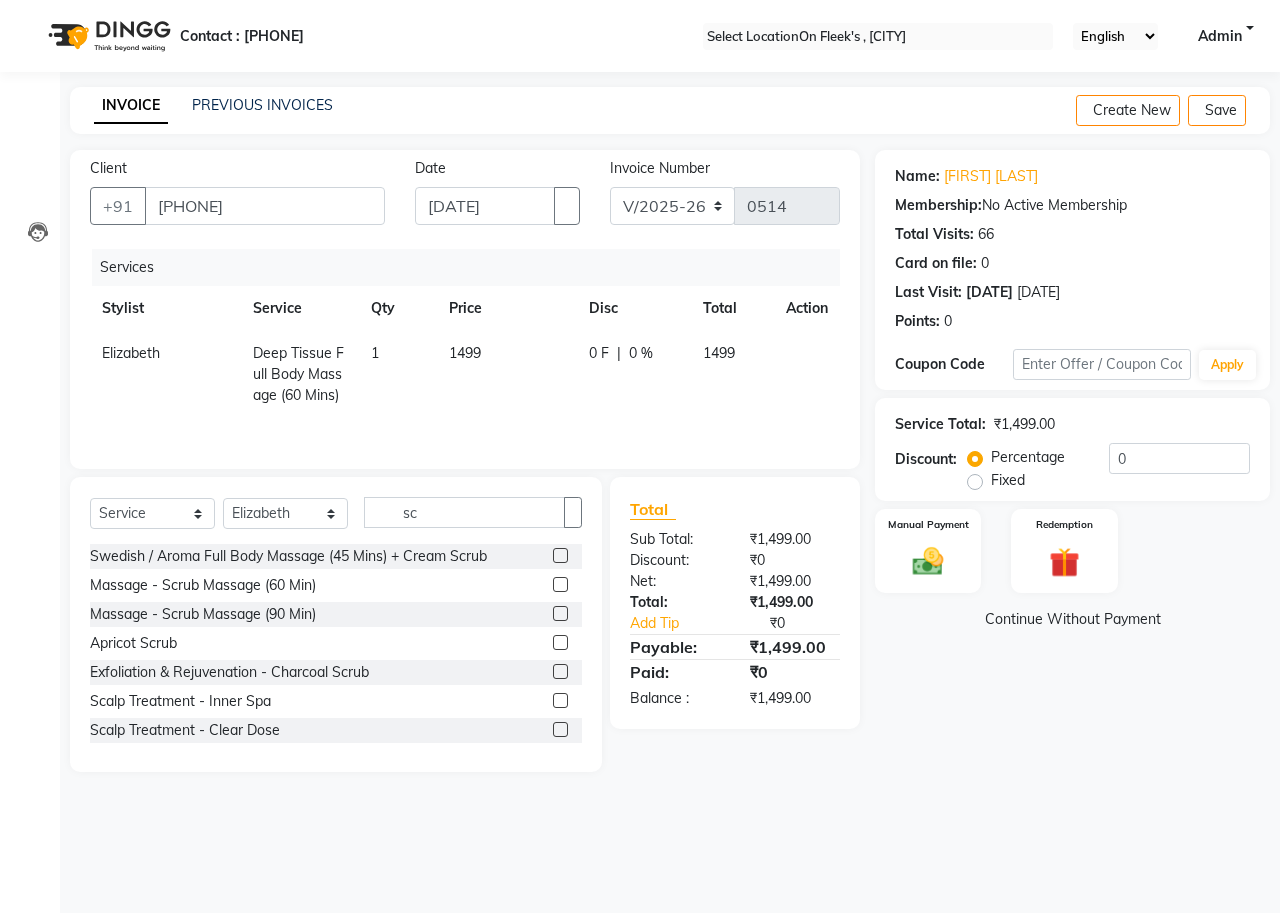 click at bounding box center [560, 642] 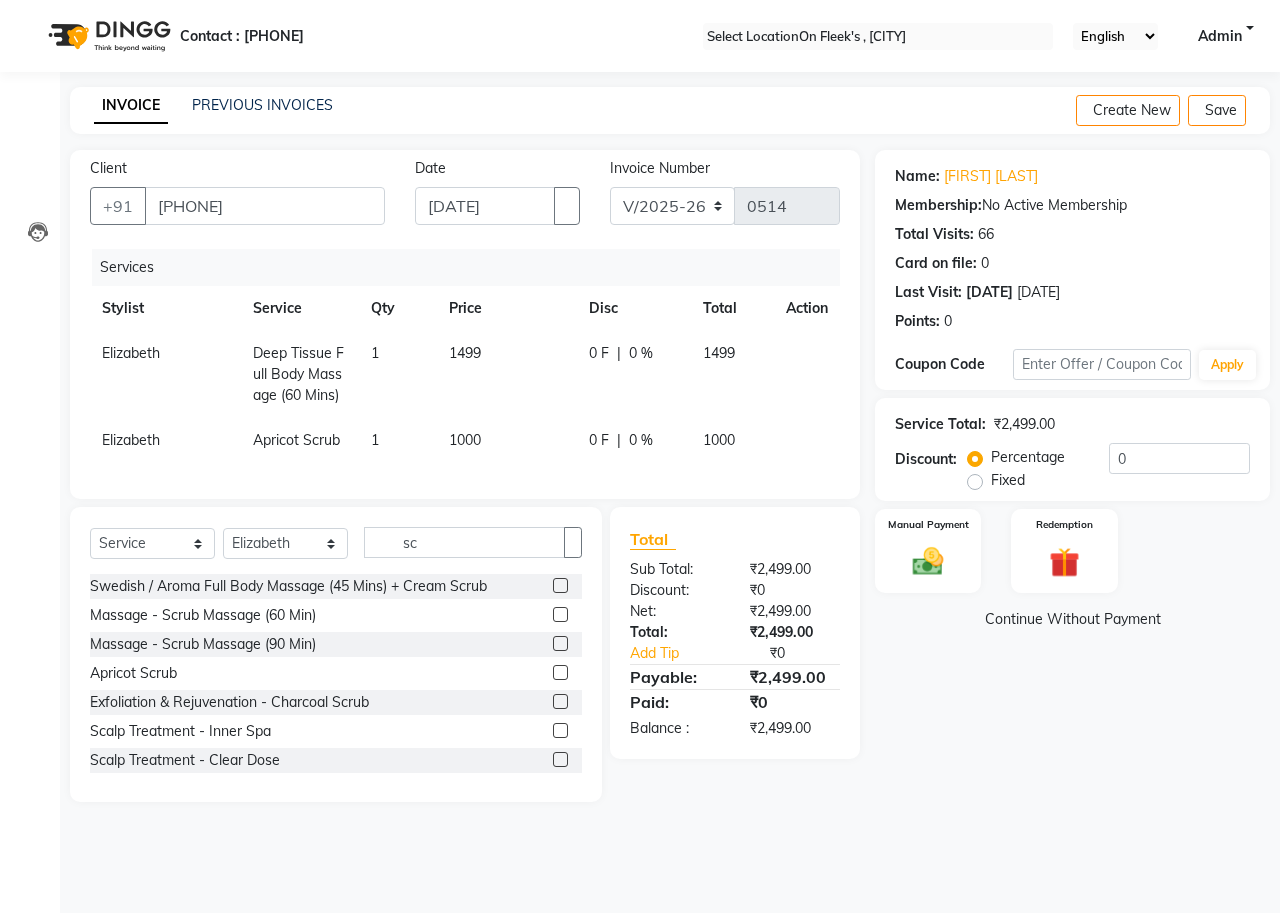 click on "1000" at bounding box center (131, 353) 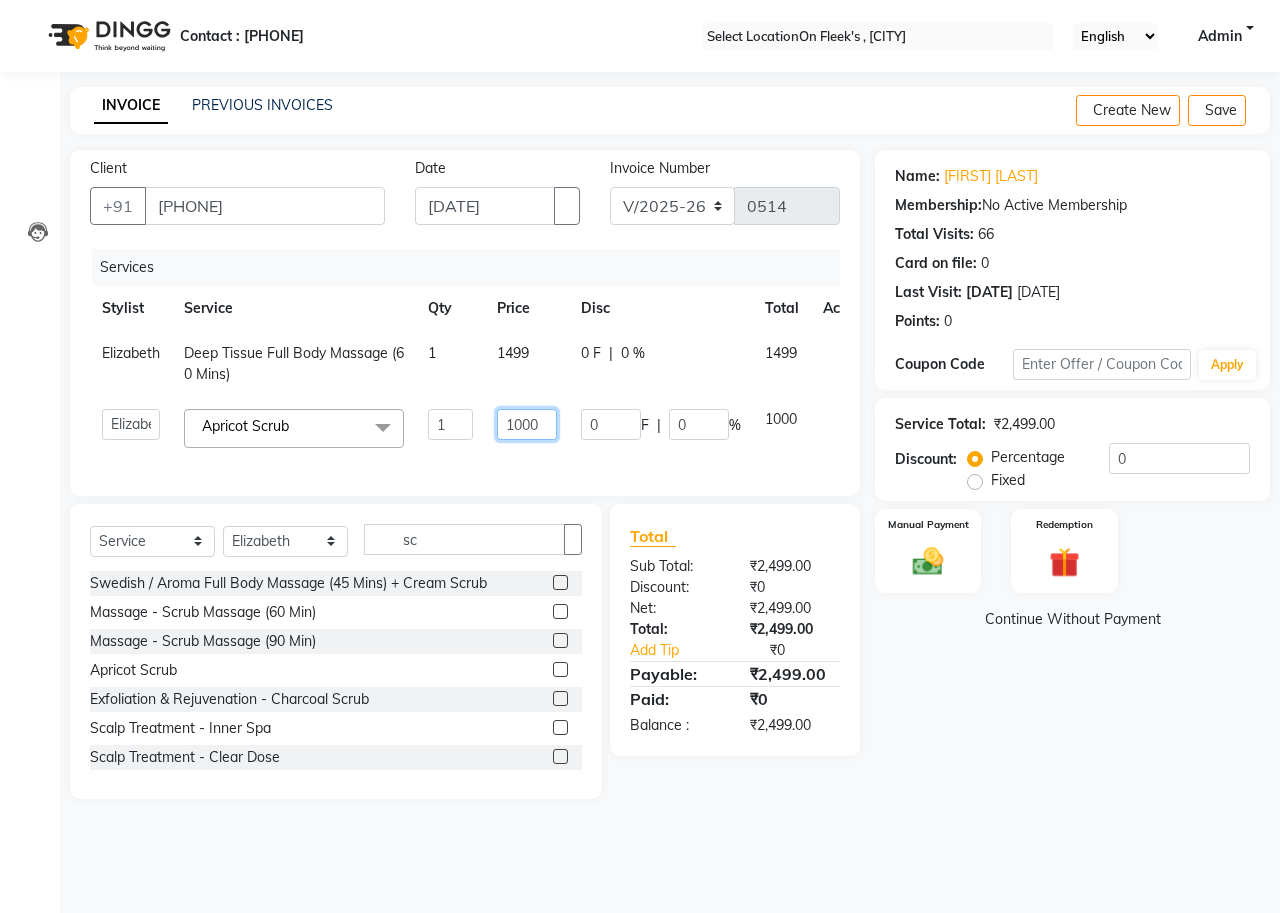 click on "1000" at bounding box center (450, 424) 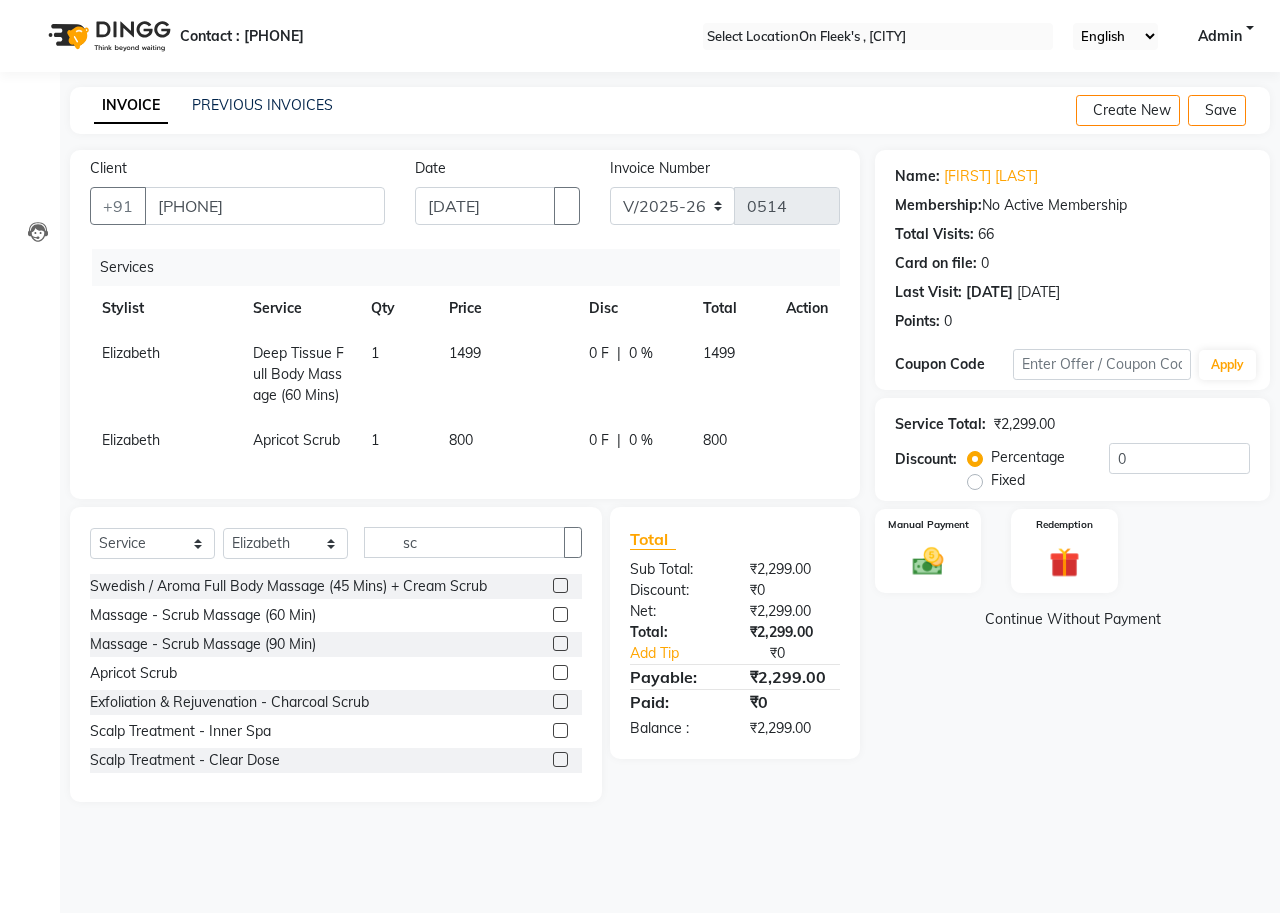 click on "1499" at bounding box center [507, 374] 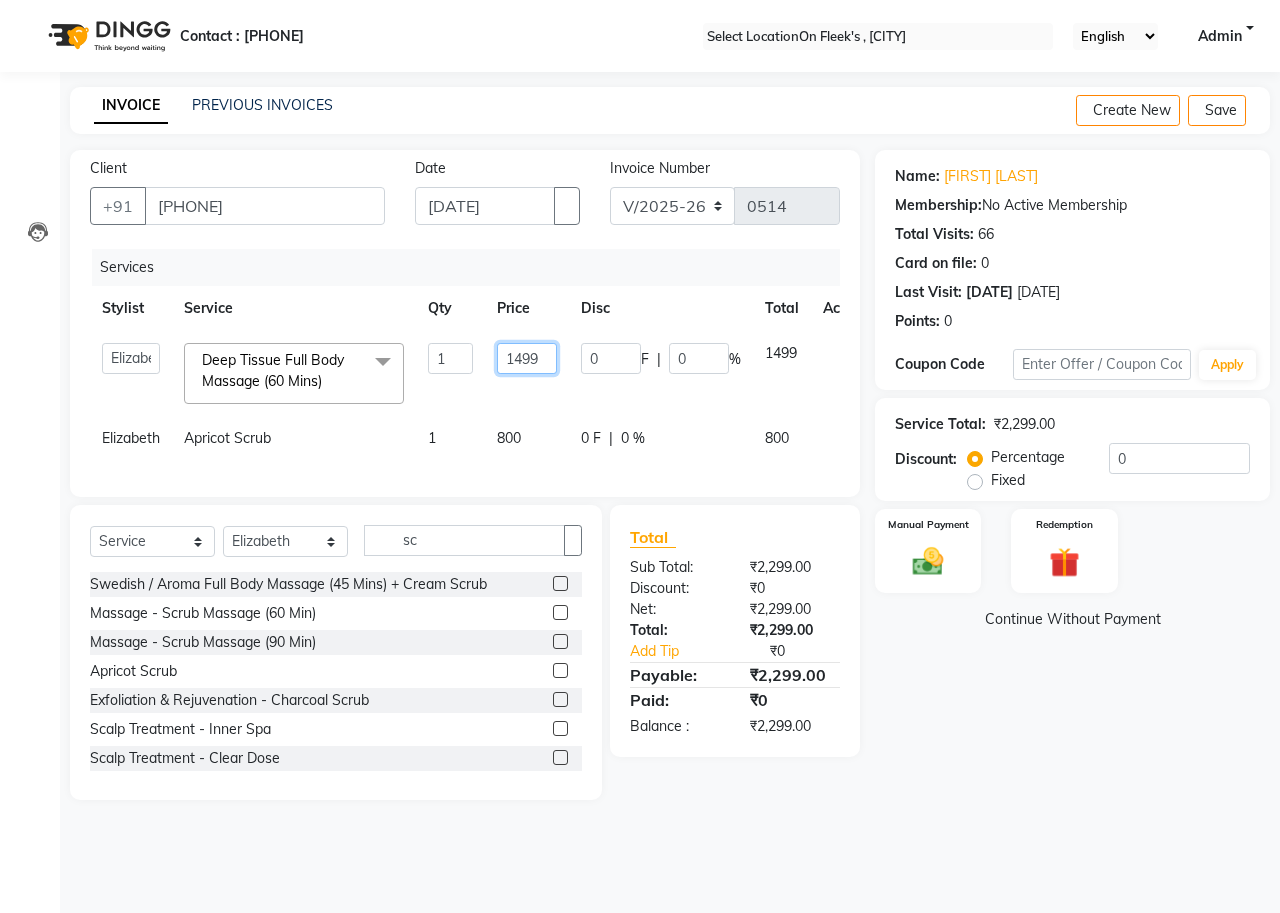 click on "1499" at bounding box center [450, 358] 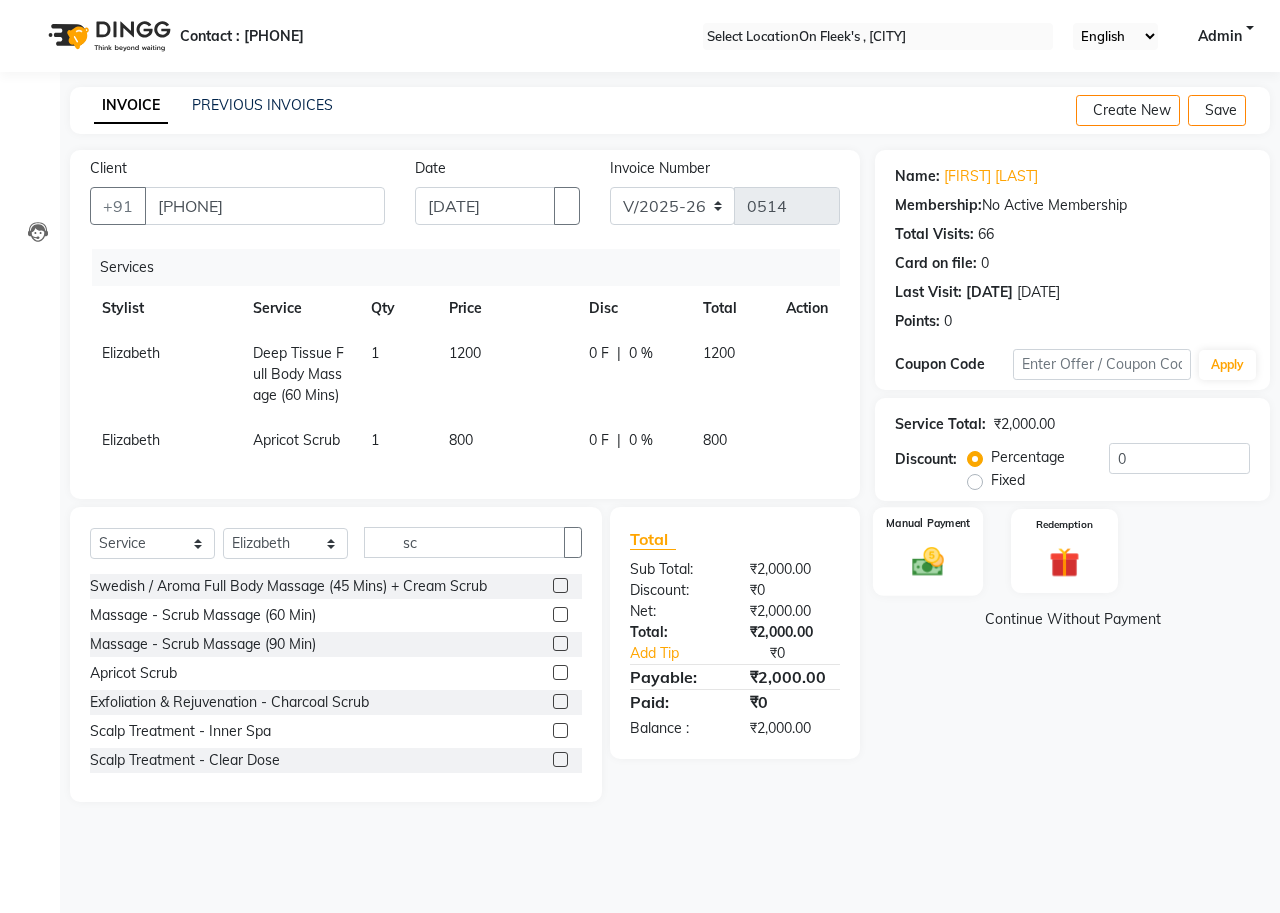 click on "Manual Payment" at bounding box center (928, 523) 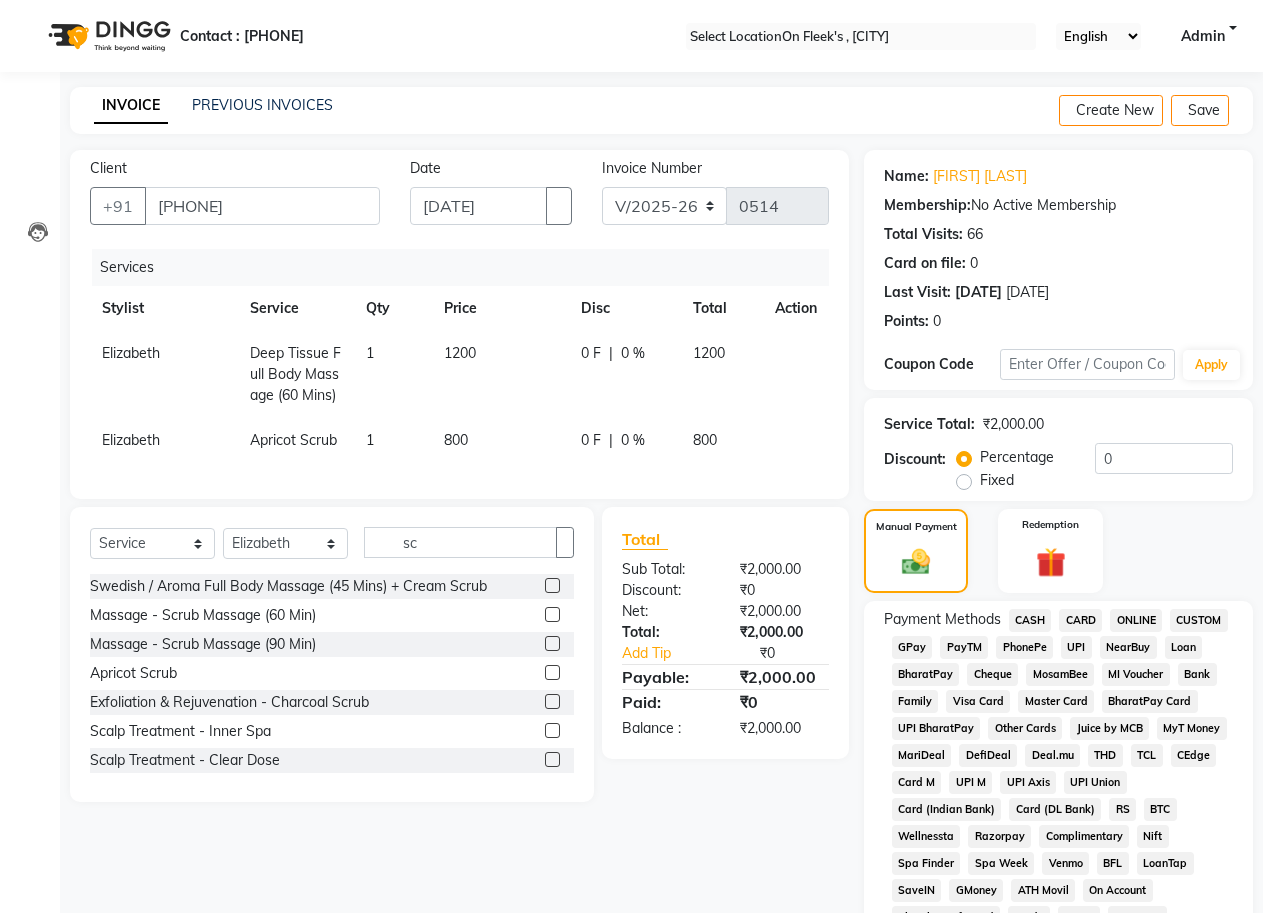 click on "CASH" at bounding box center [1030, 620] 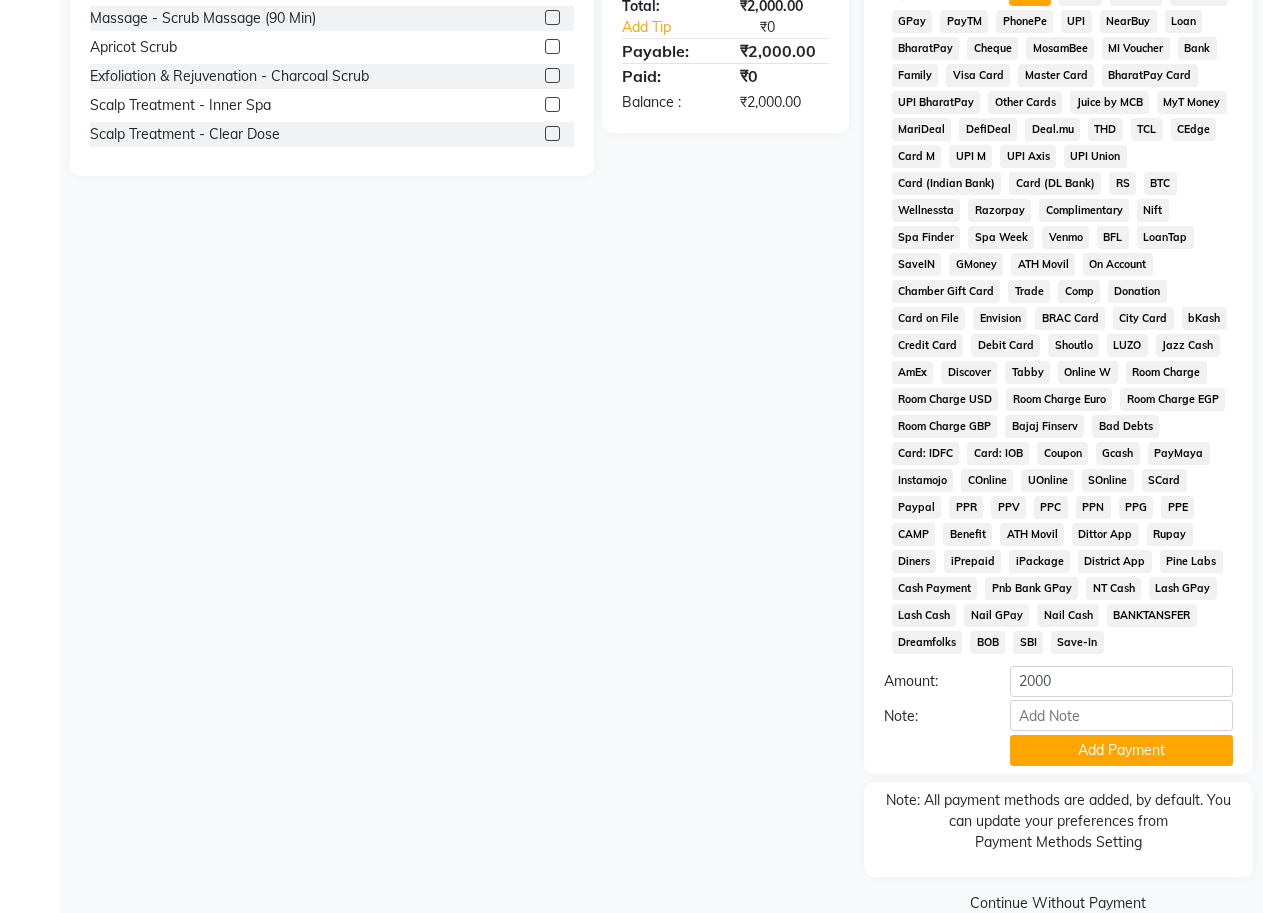 scroll, scrollTop: 639, scrollLeft: 0, axis: vertical 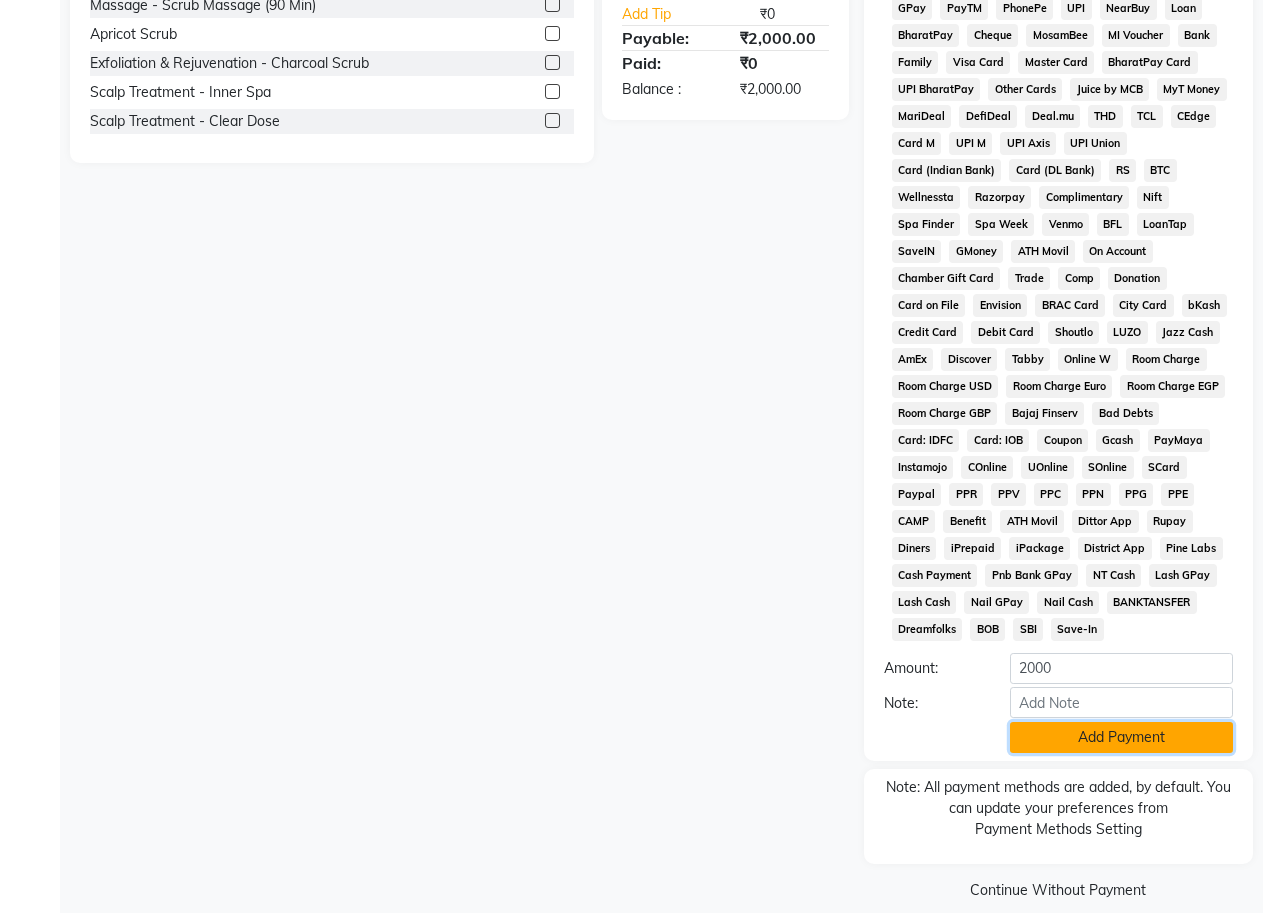 click on "Add Payment" at bounding box center [1121, 737] 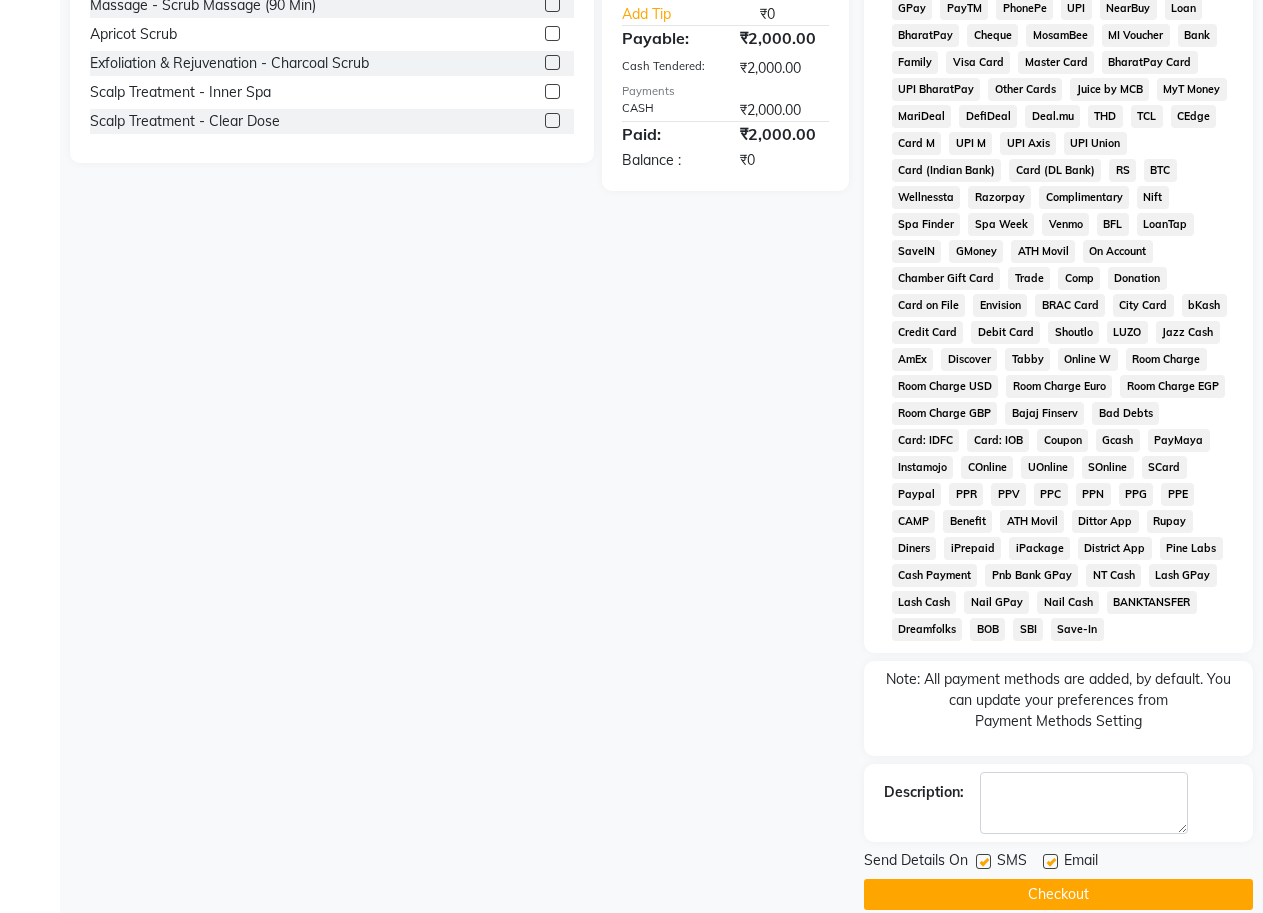 click on "Name: [FIRST] [LAST] Membership: No Active Membership Total Visits: [NUMBER] Card on file: [NUMBER] Last Visit: [DATE] Points: [NUMBER] Coupon Code Apply Service Total: [CURRENCY][AMOUNT] Discount: Percentage Fixed [NUMBER] Manual Payment Redemption Payment Methods CASH CARD ONLINE CUSTOM GPay PayTM PhonePe UPI NearBuy Loan BharatPay Cheque MosamBee MI Voucher Bank Family Visa Card Master Card BharatPay Card UPI BharatPay Other Cards Juice by MCB MyT Money MariDeal DefiDeal Deal.mu THD TCL CEdge Card M UPI M UPI Axis UPI Union Card (Indian Bank) Card (DL Bank) RS BTC Wellnessta Razorpay Complimentary Nift Spa Finder Spa Week Venmo BFL LoanTap SaveIN GMoney ATH Movil On Account Chamber Gift Card Trade Comp Donation Card on File Envision BRAC Card City Card bKash Credit Card Debit Card Shoutlo LUZO Jazz Cash AmEx Discover Tabby Online W Room Charge Room Charge USD Room Charge Euro PPR" at bounding box center (1066, 210) 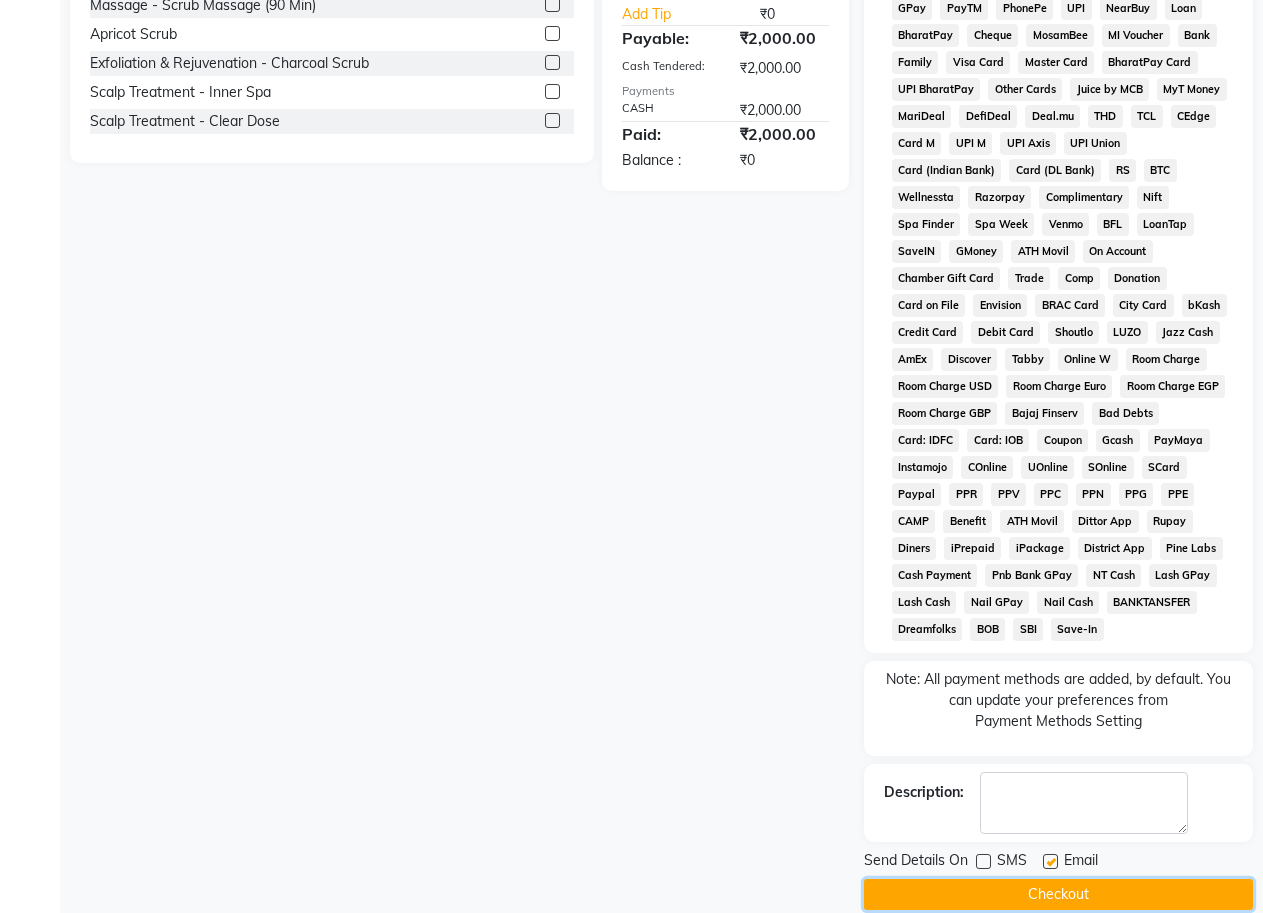 click on "Checkout" at bounding box center (1058, 894) 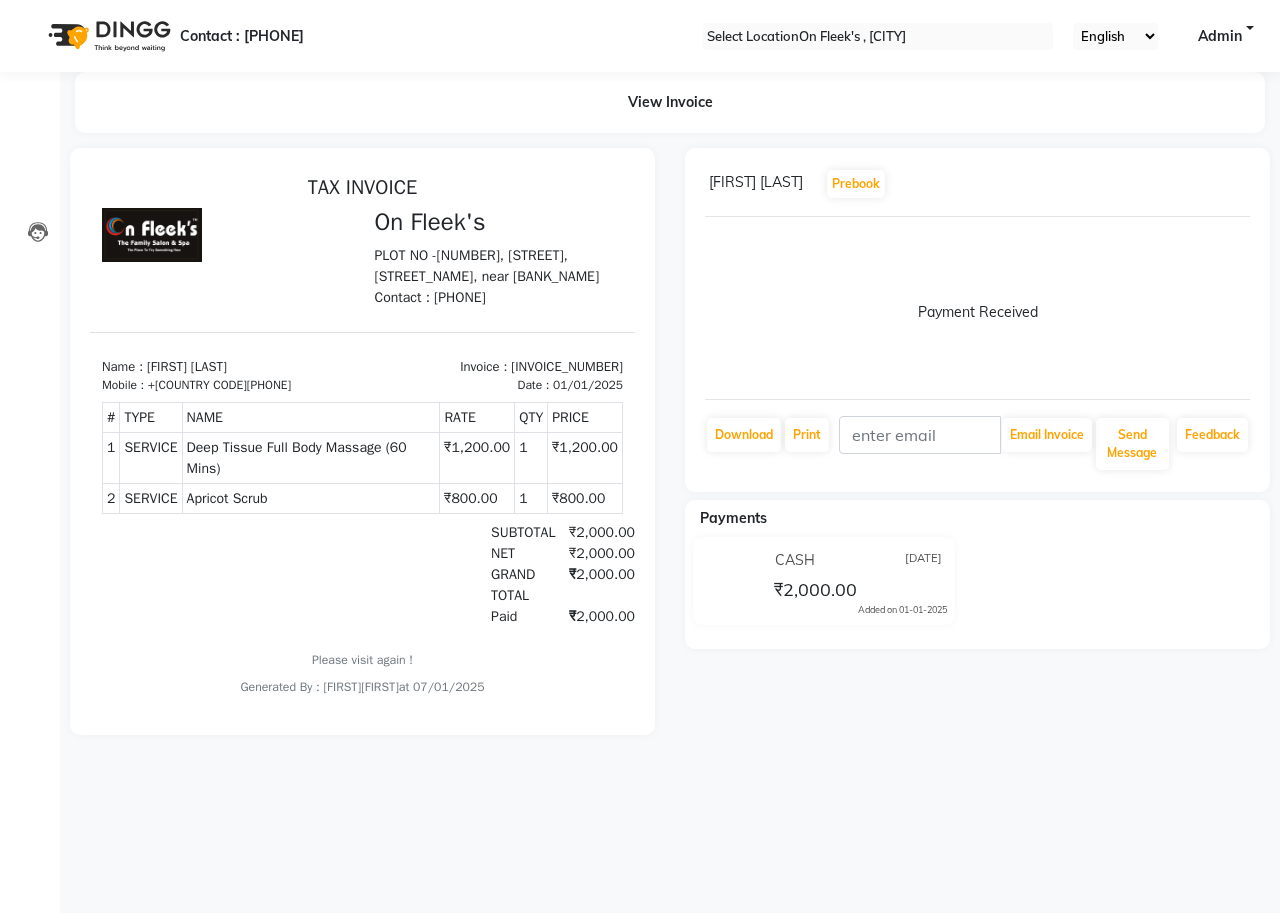 scroll, scrollTop: 0, scrollLeft: 0, axis: both 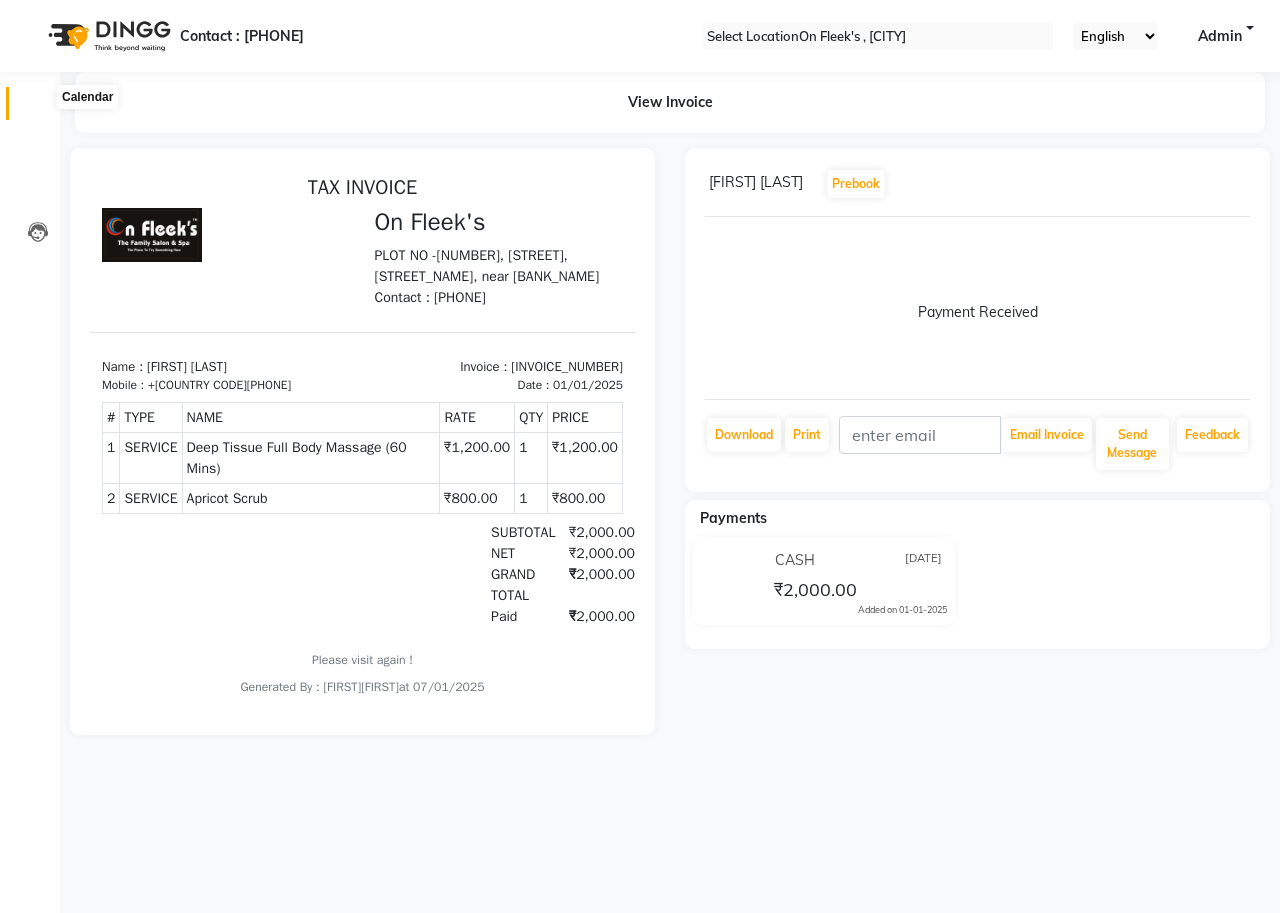 click at bounding box center (38, 108) 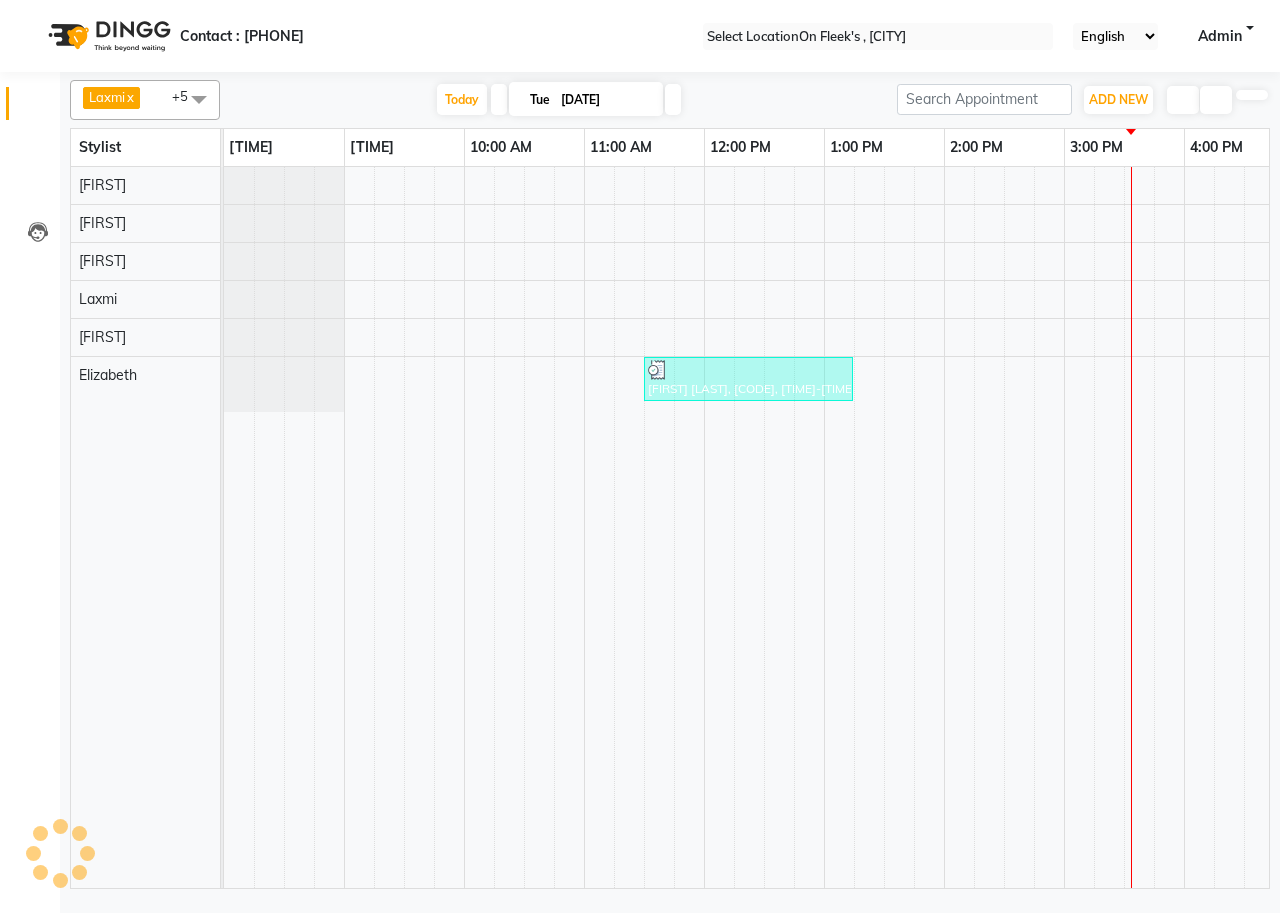 scroll, scrollTop: 0, scrollLeft: 0, axis: both 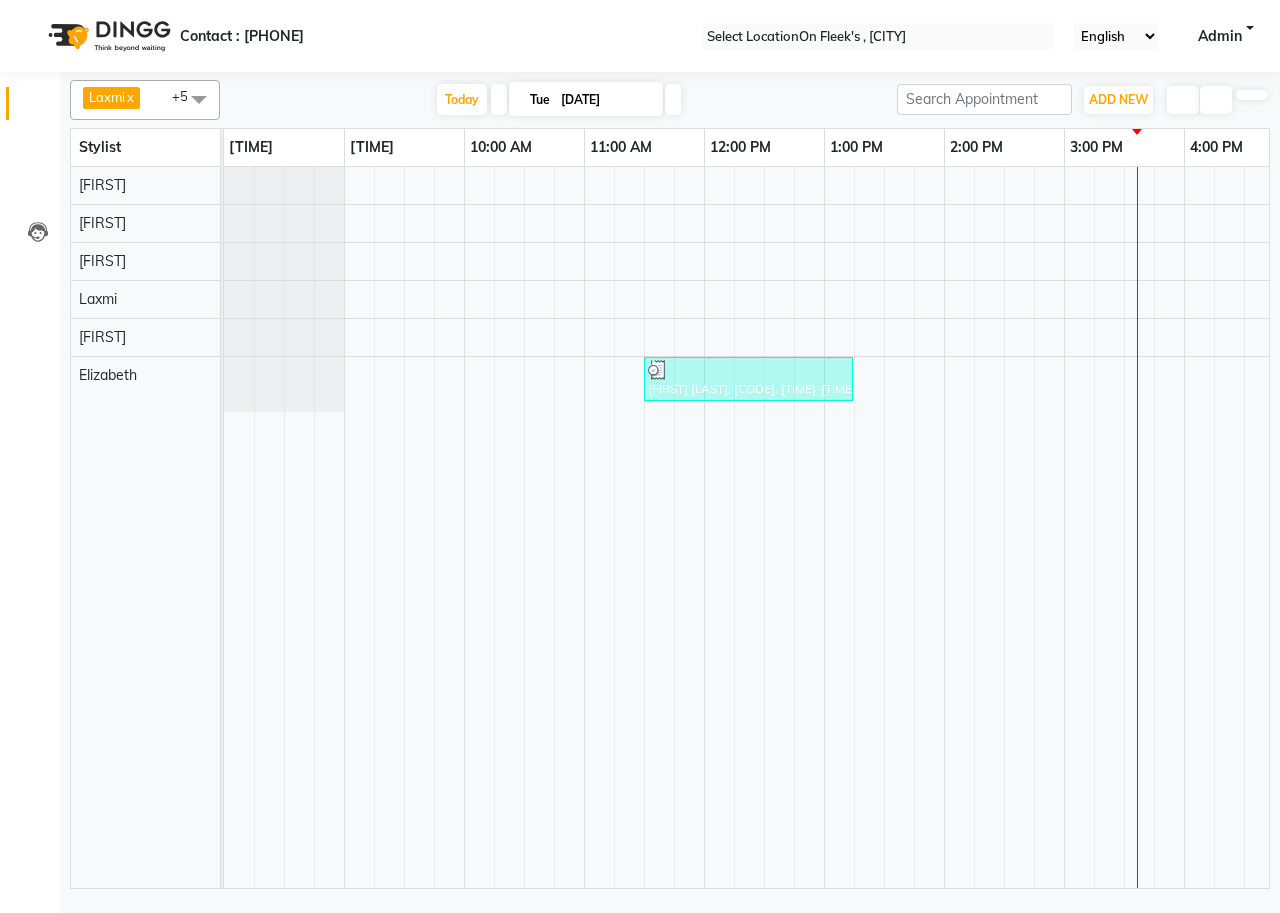 click at bounding box center (499, 99) 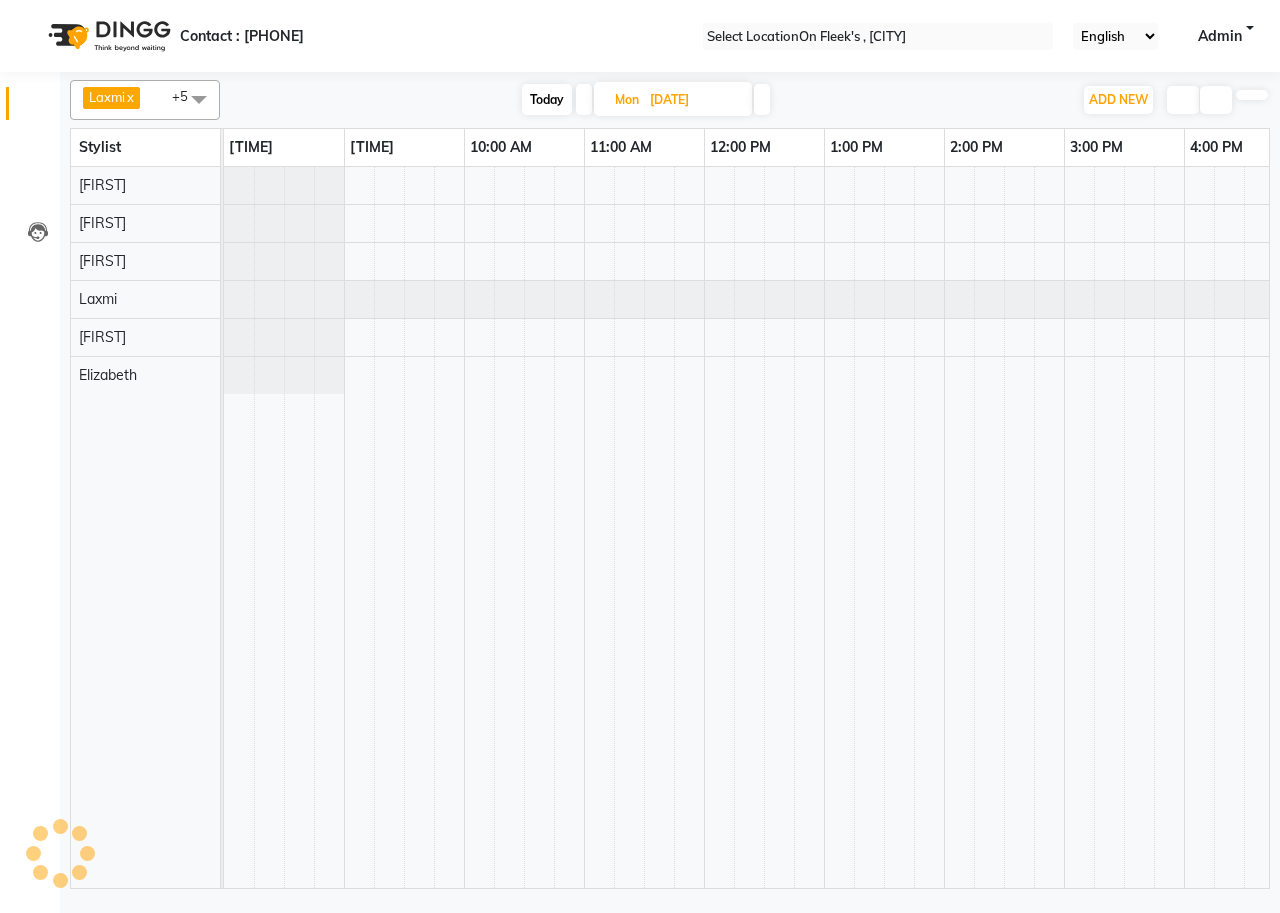 scroll, scrollTop: 0, scrollLeft: 755, axis: horizontal 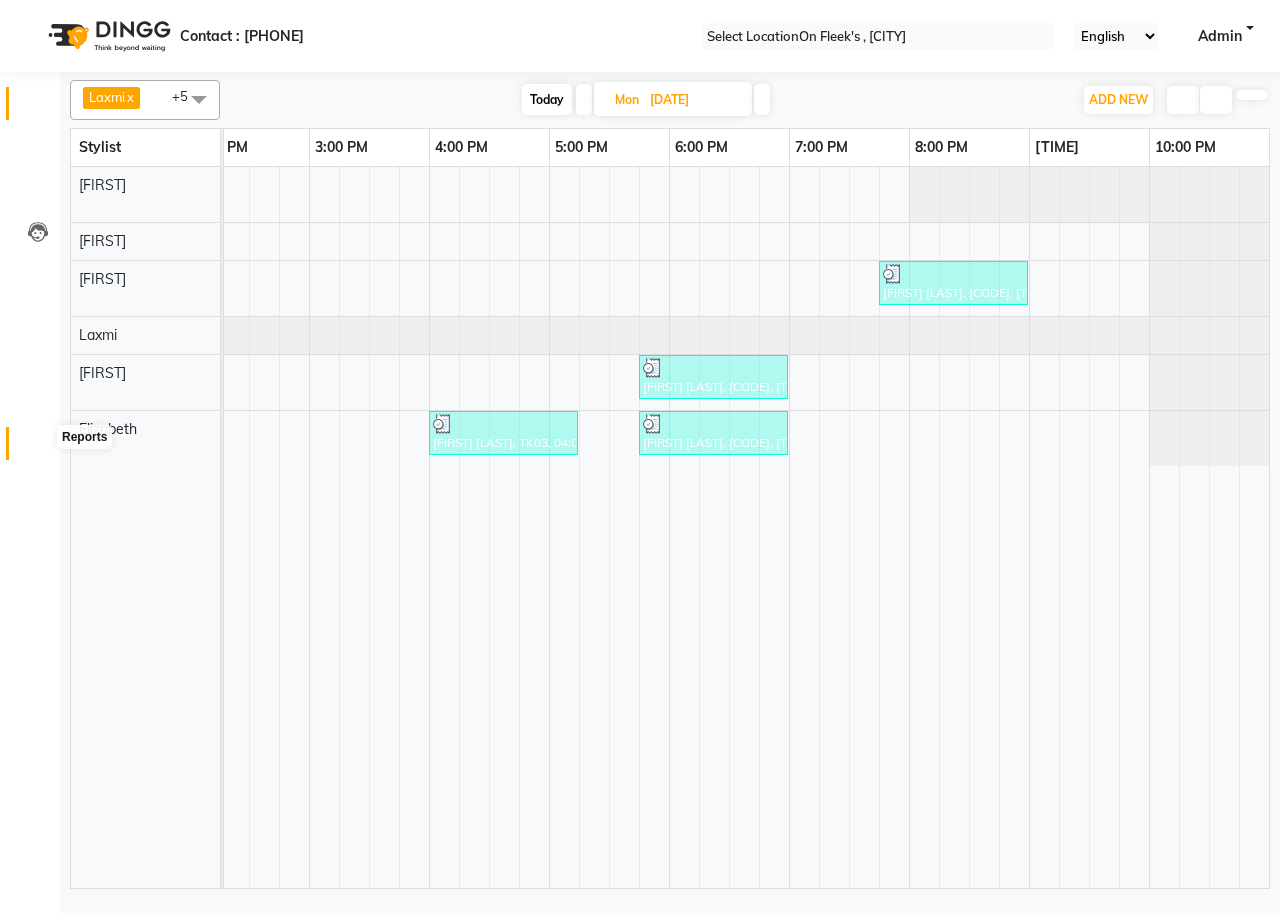 click at bounding box center [38, 448] 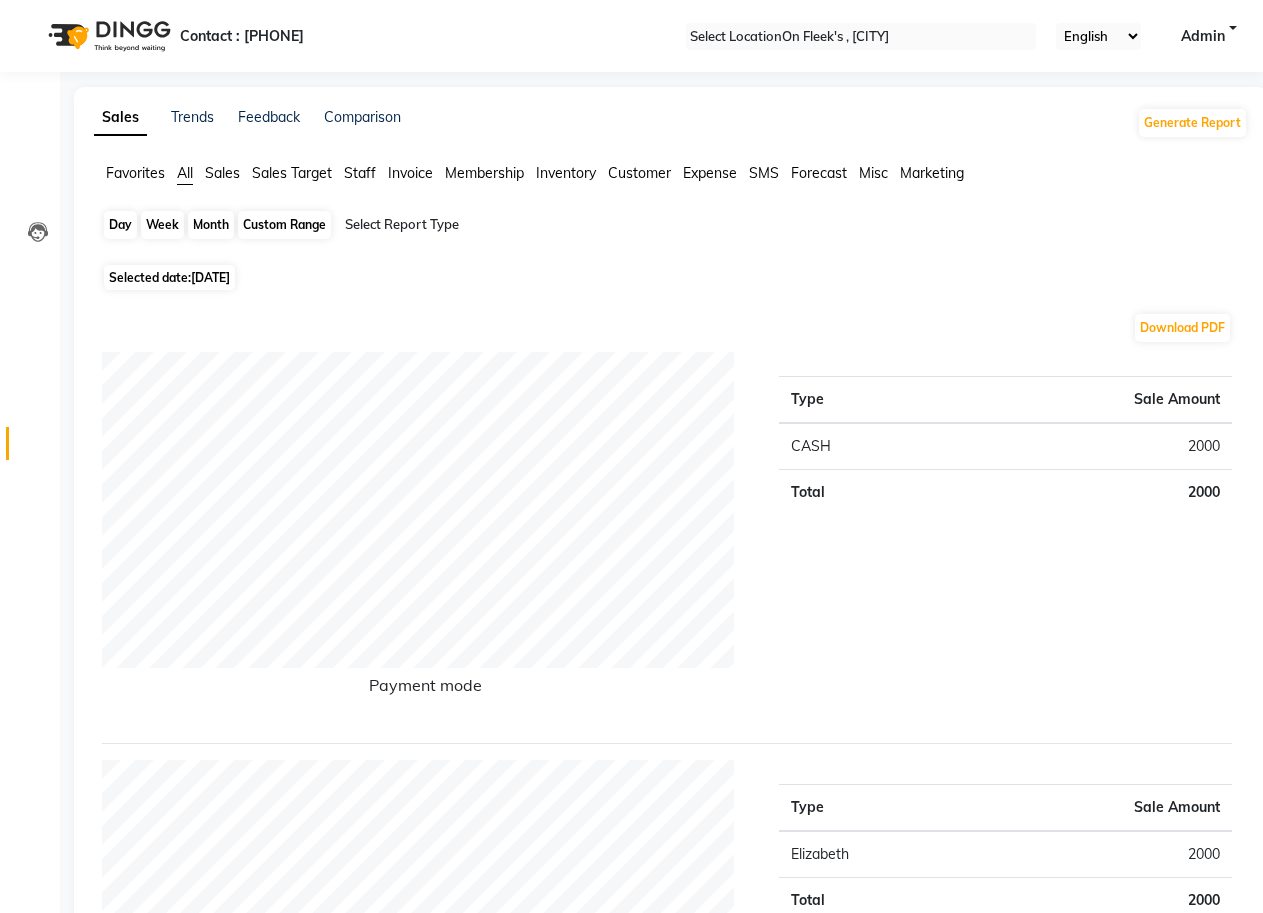 click on "Day" at bounding box center (120, 225) 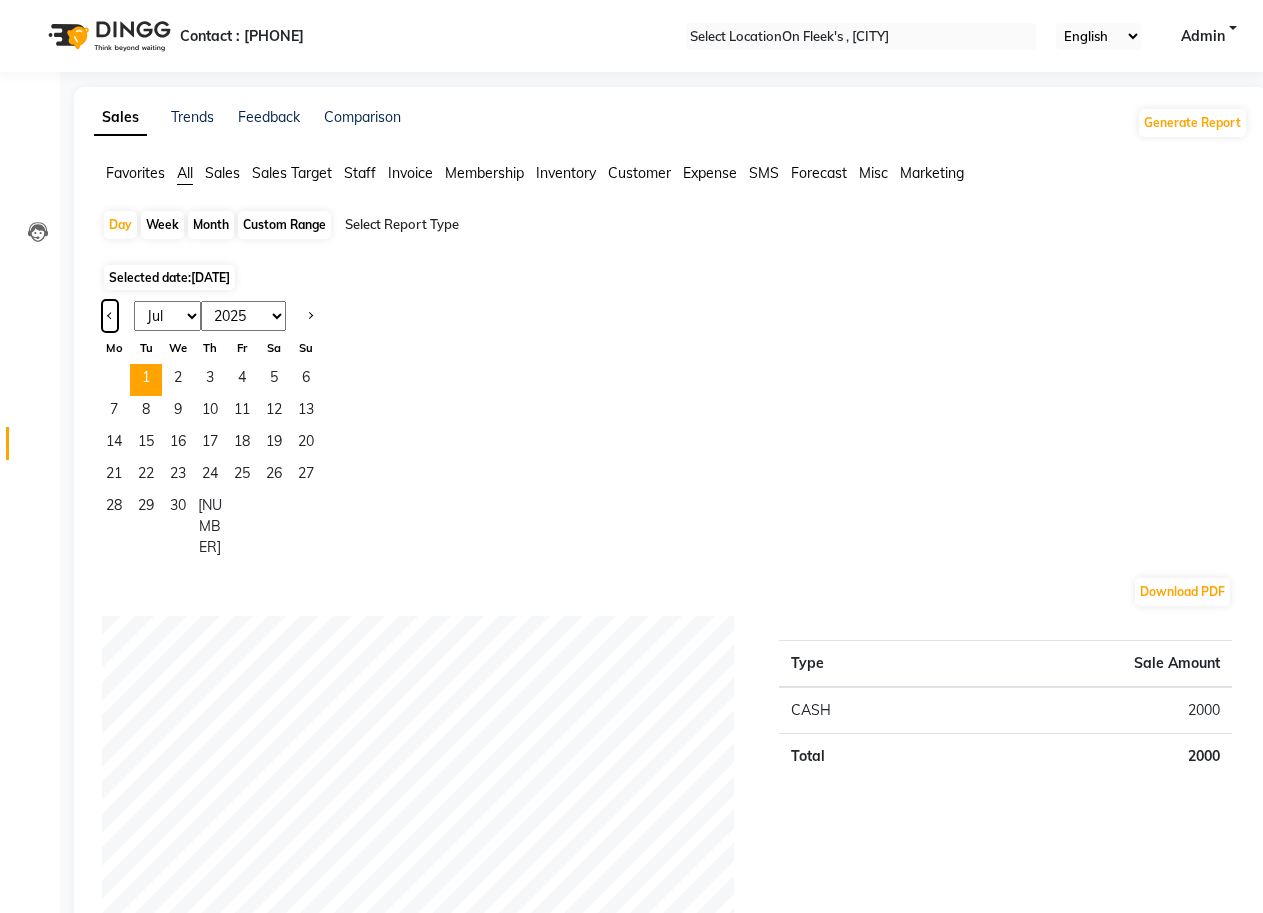 click at bounding box center (110, 316) 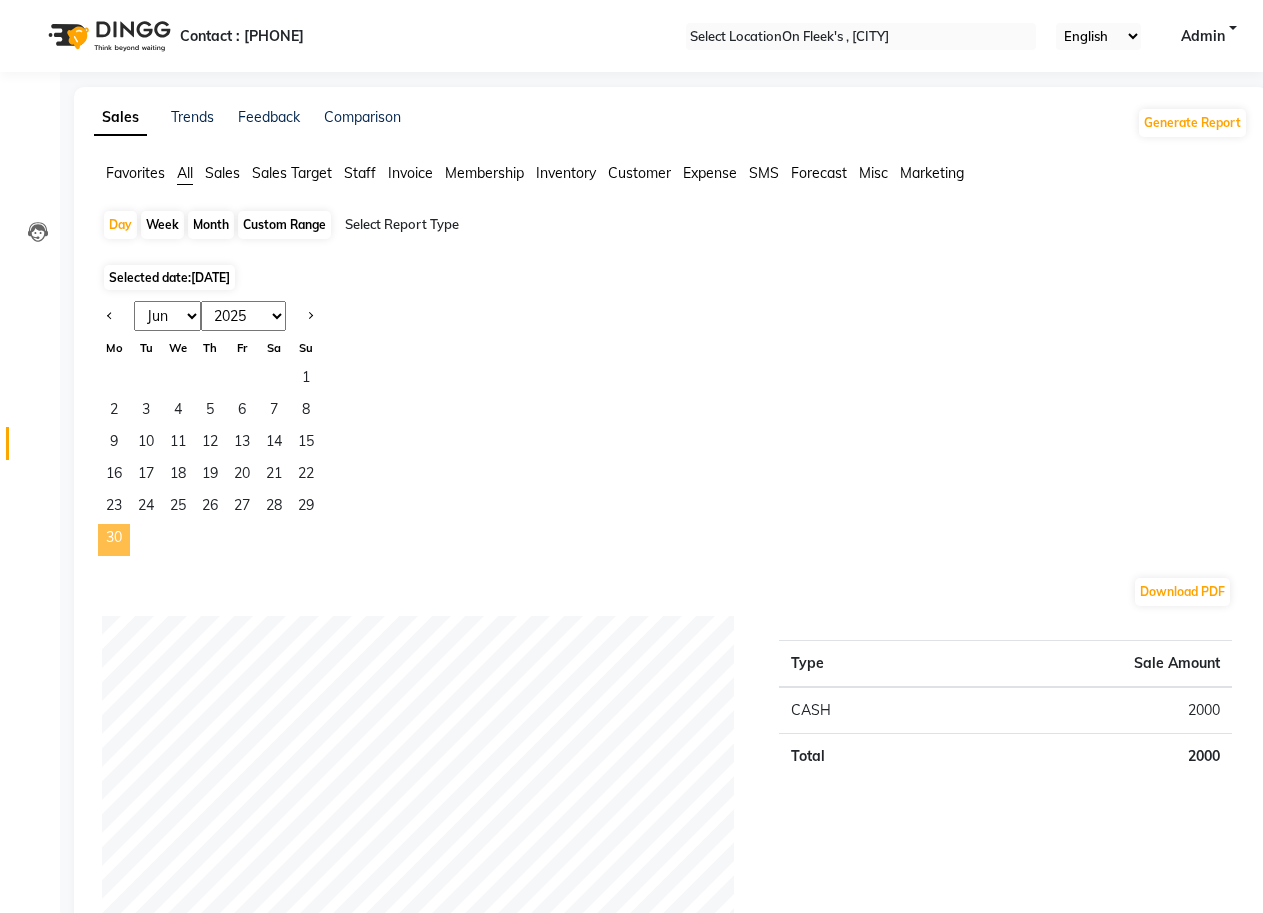 click on "30" at bounding box center (114, 540) 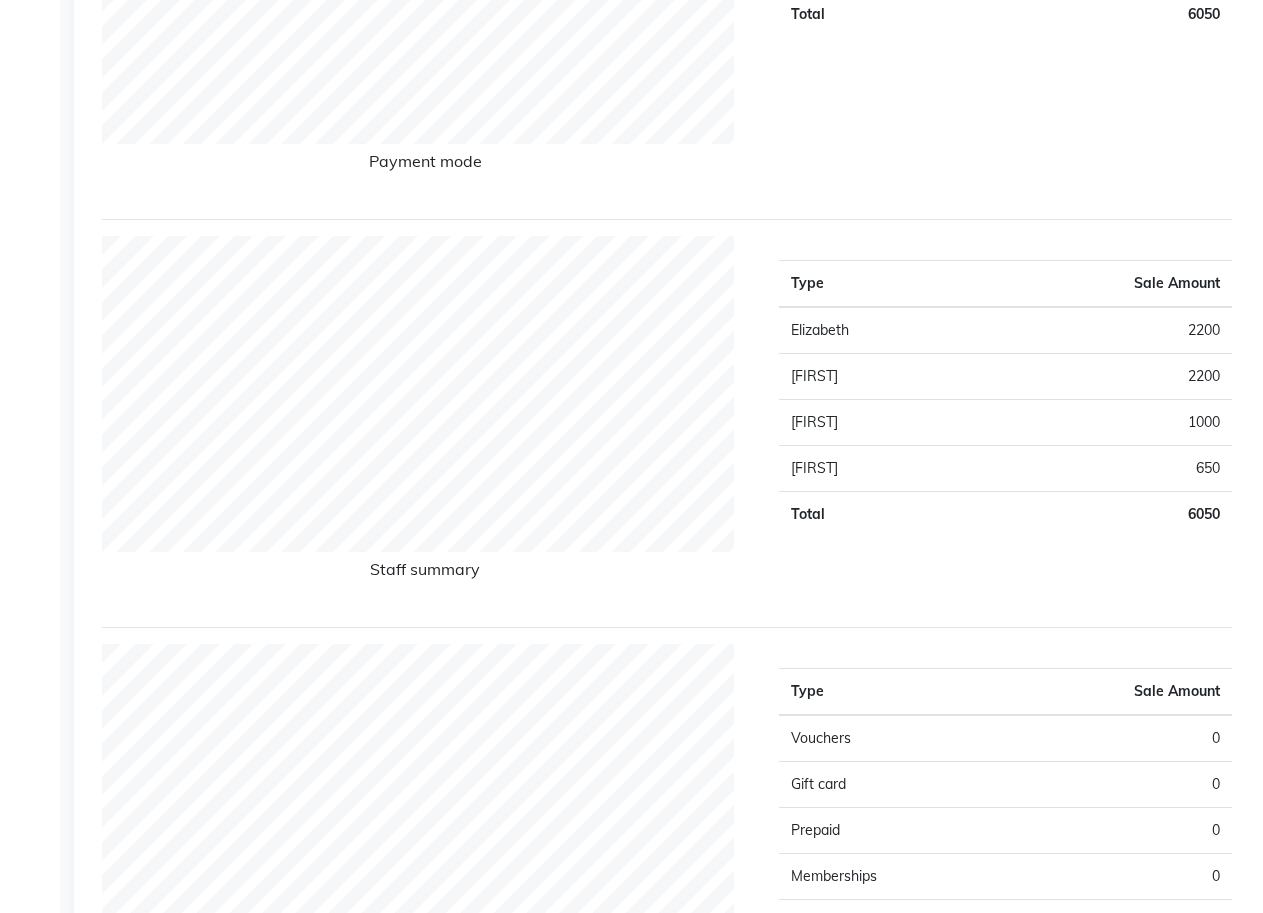 scroll, scrollTop: 300, scrollLeft: 0, axis: vertical 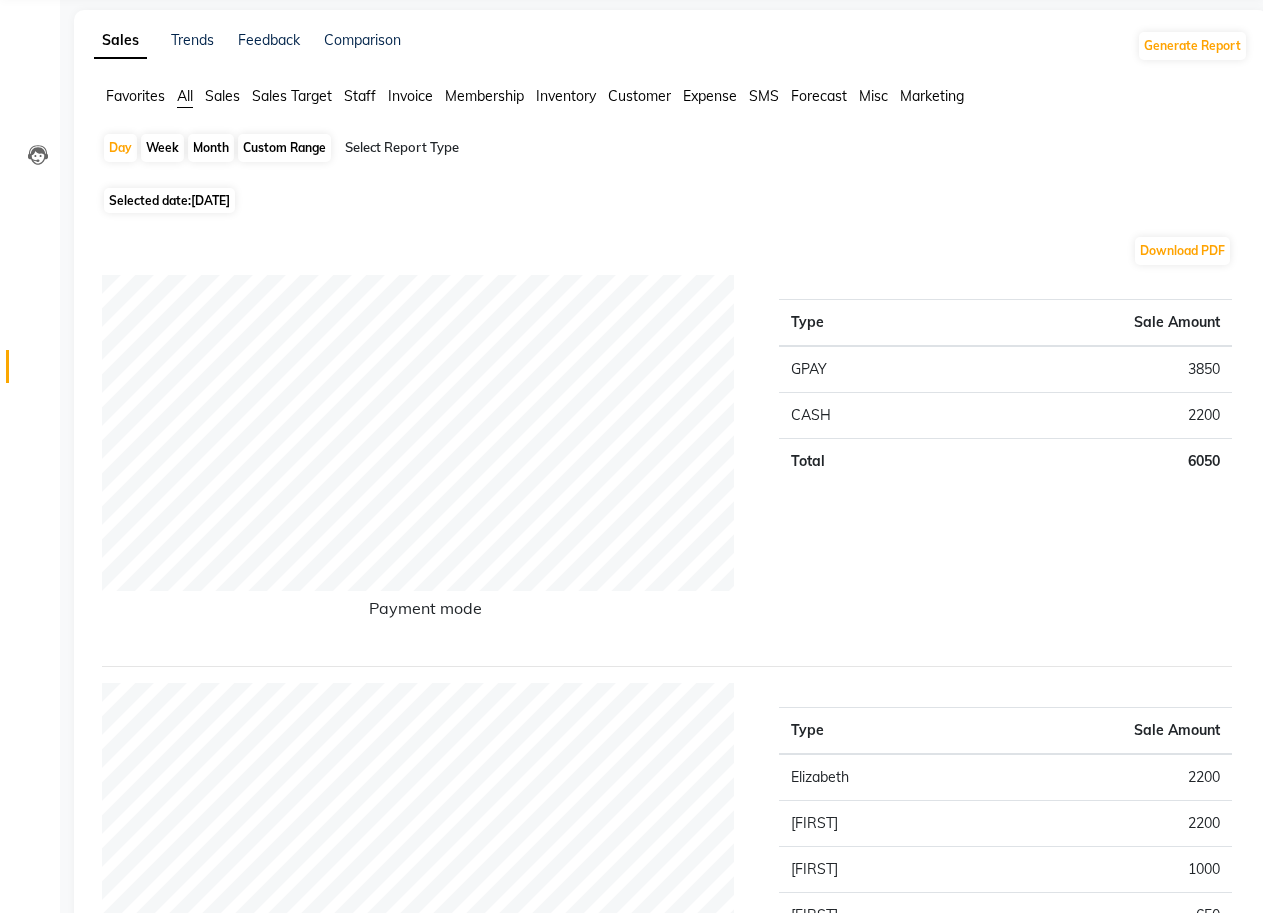 click on "Month" at bounding box center (211, 148) 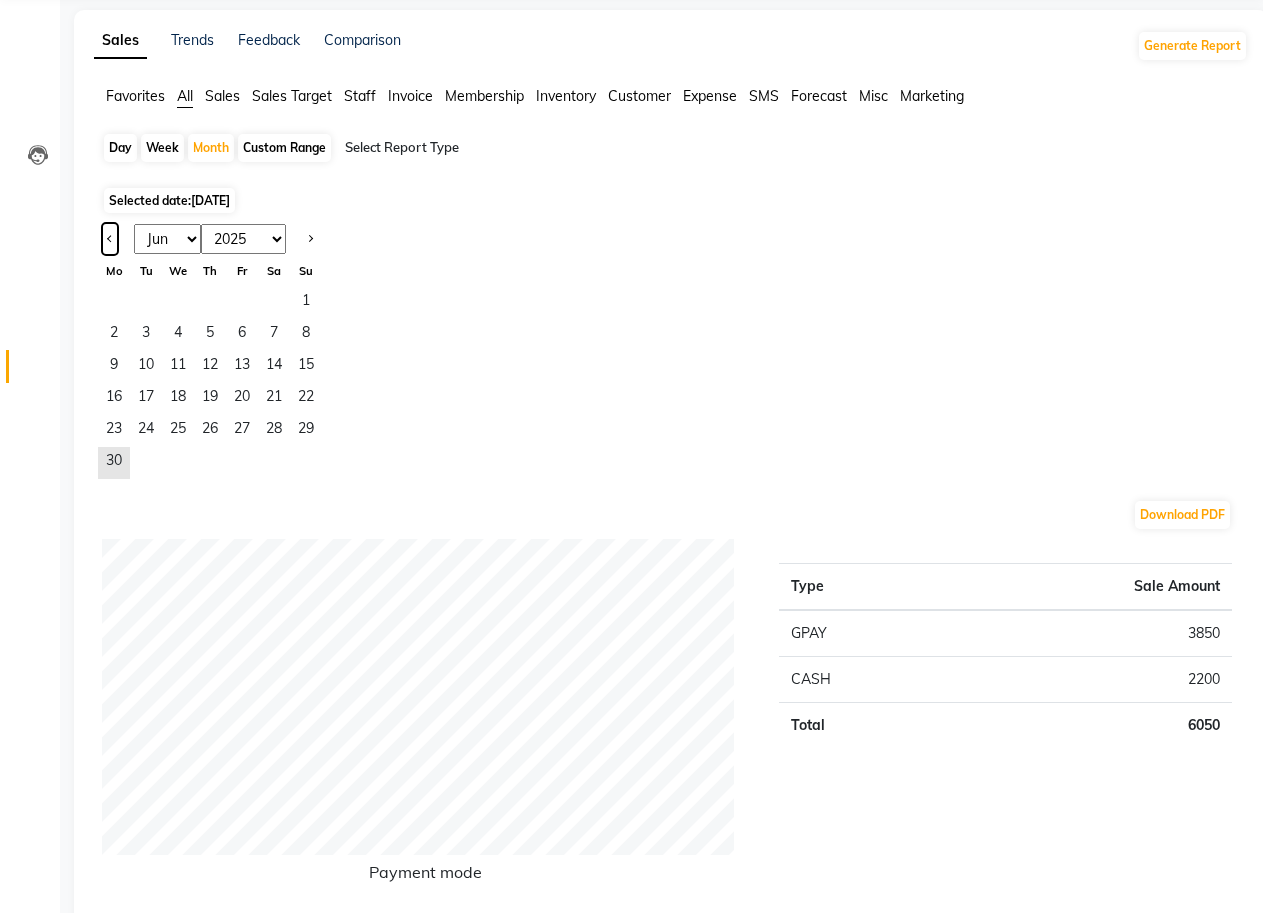 click at bounding box center (110, 239) 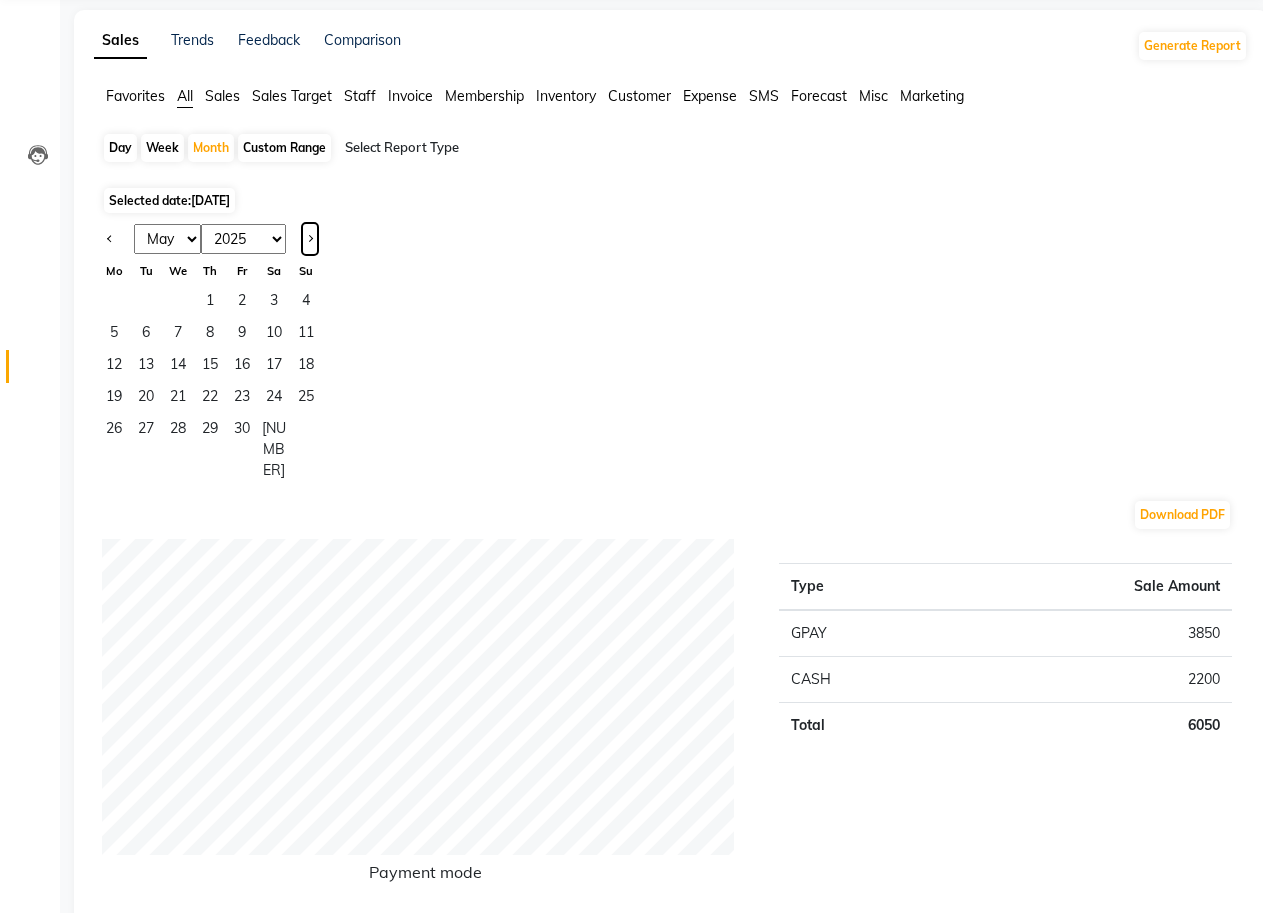 click at bounding box center (310, 239) 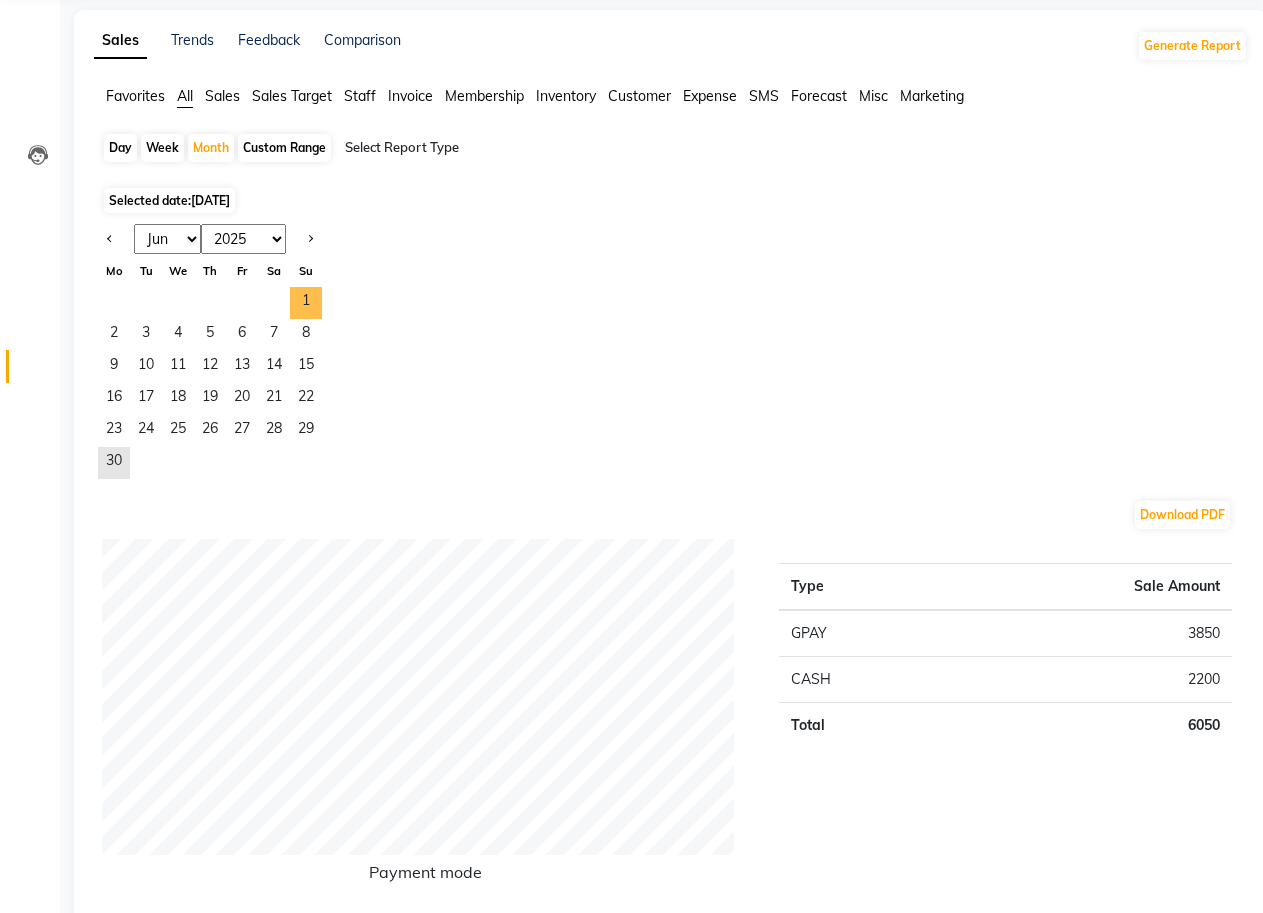 drag, startPoint x: 319, startPoint y: 290, endPoint x: 347, endPoint y: 297, distance: 28.86174 